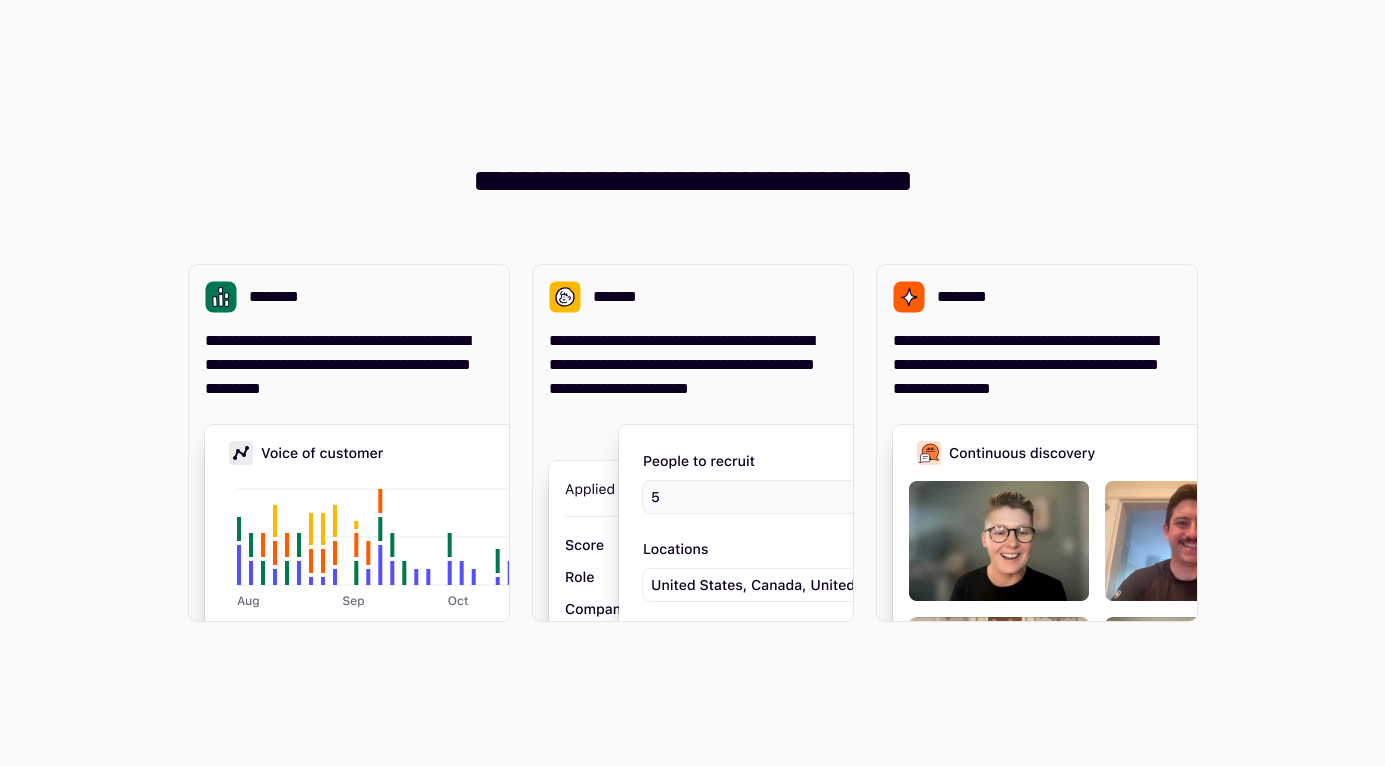 scroll, scrollTop: 0, scrollLeft: 0, axis: both 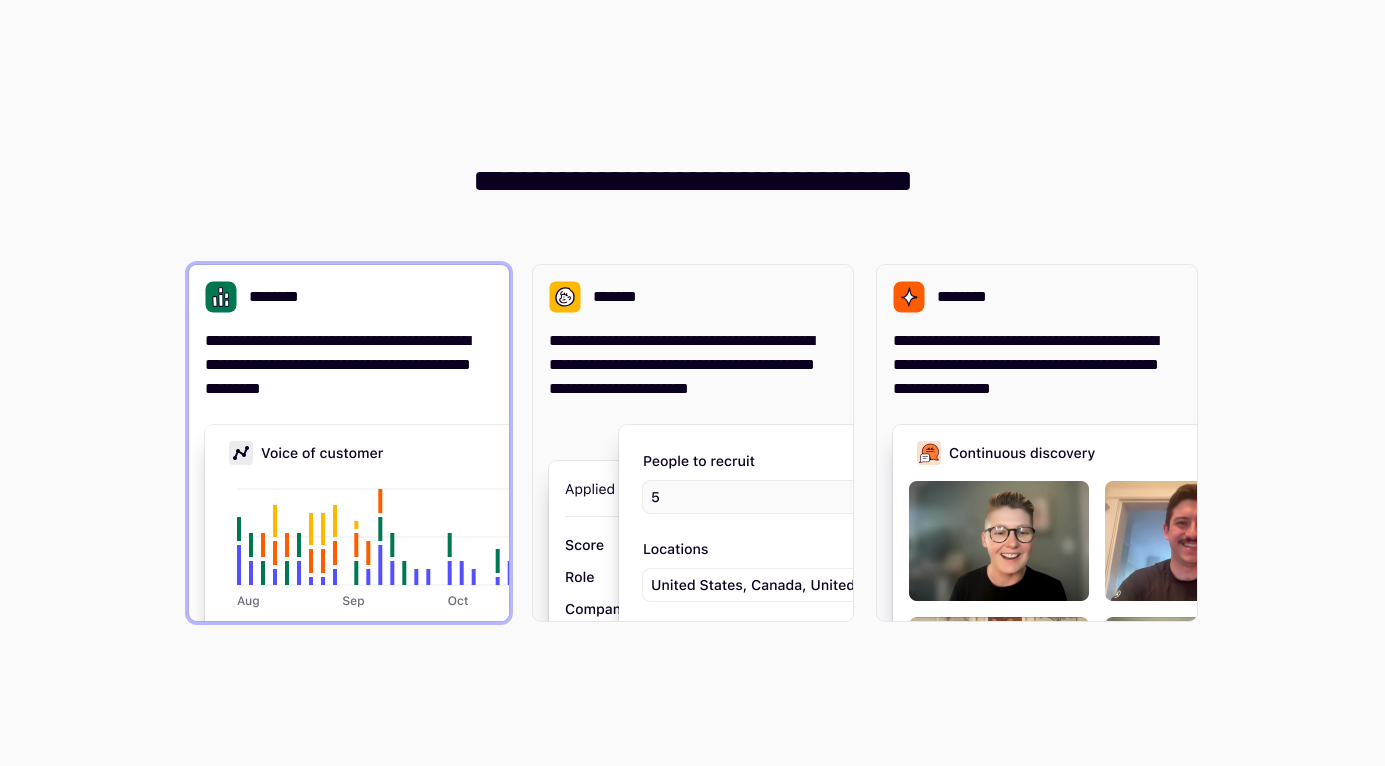 click on "**********" at bounding box center (349, 365) 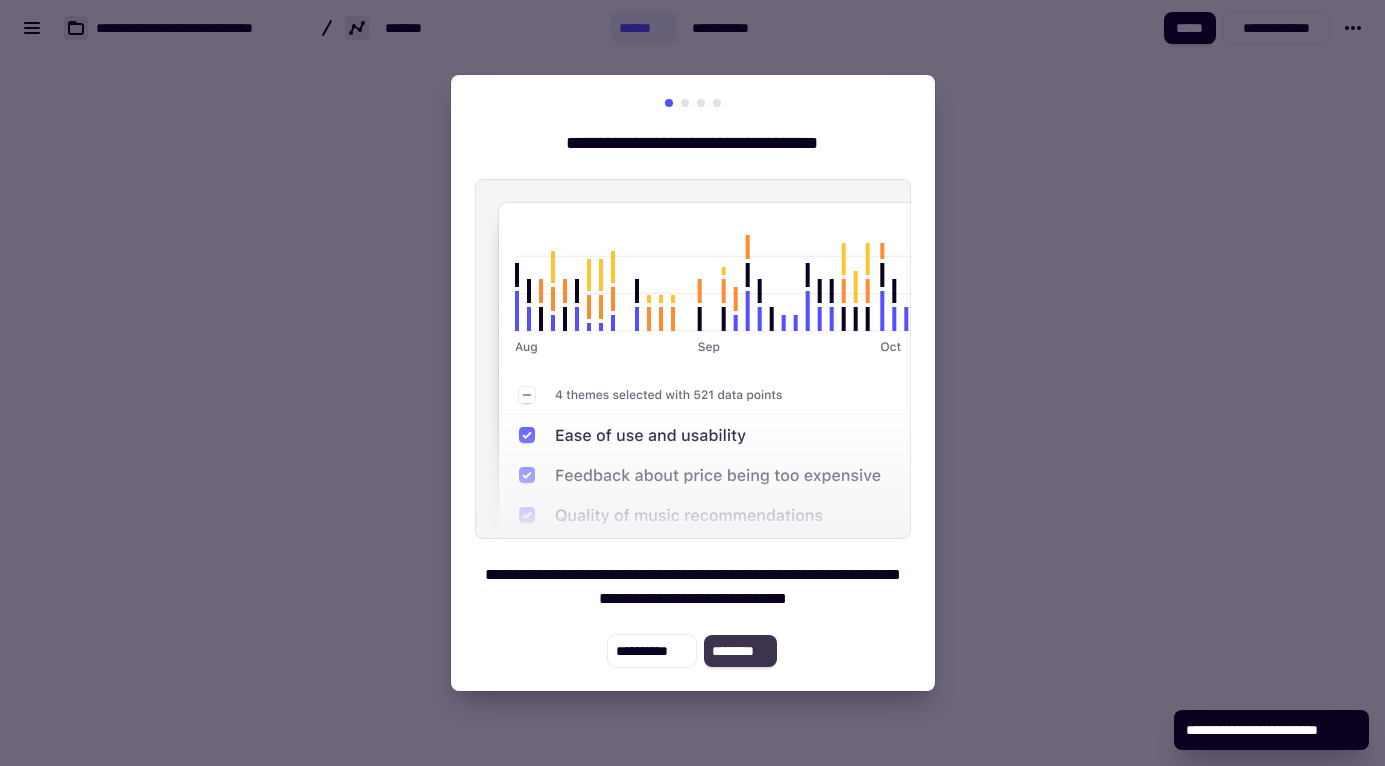 click on "********" 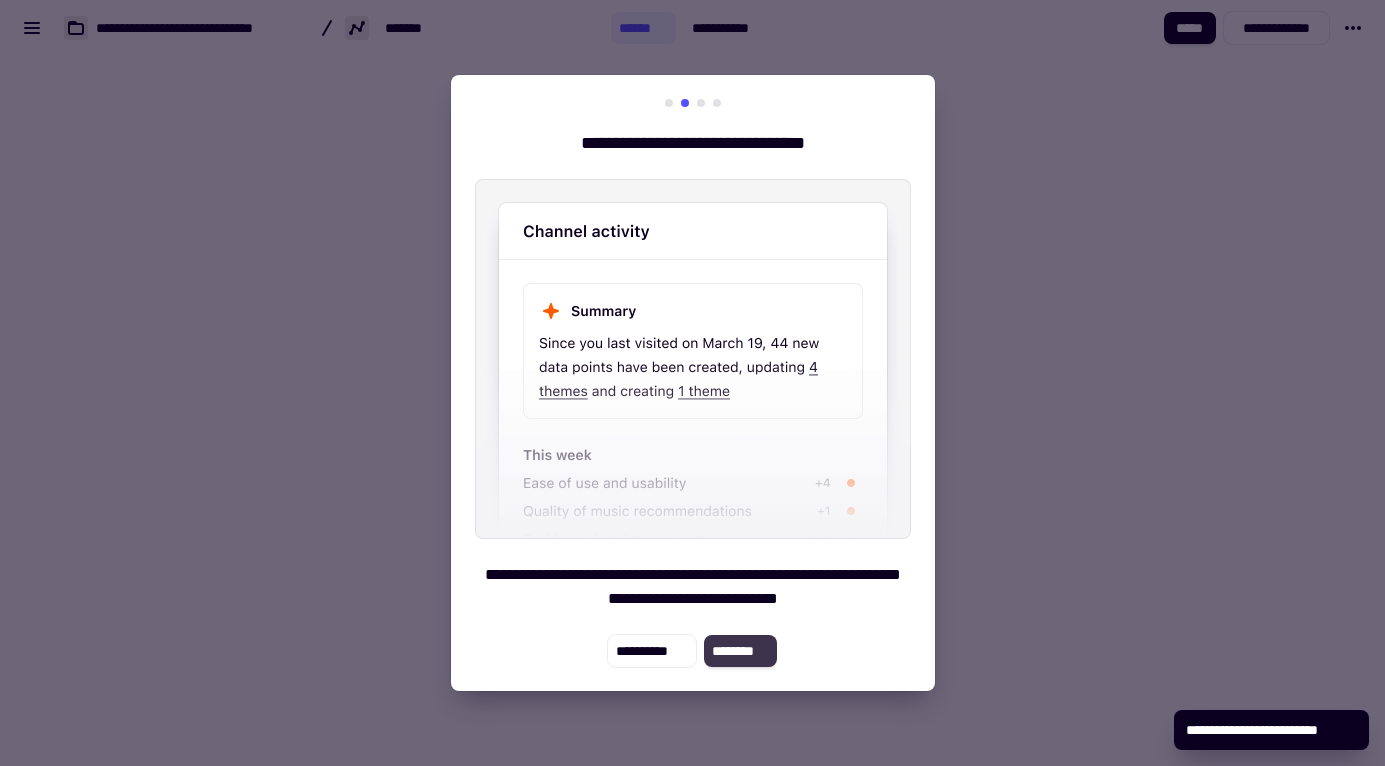 click on "********" 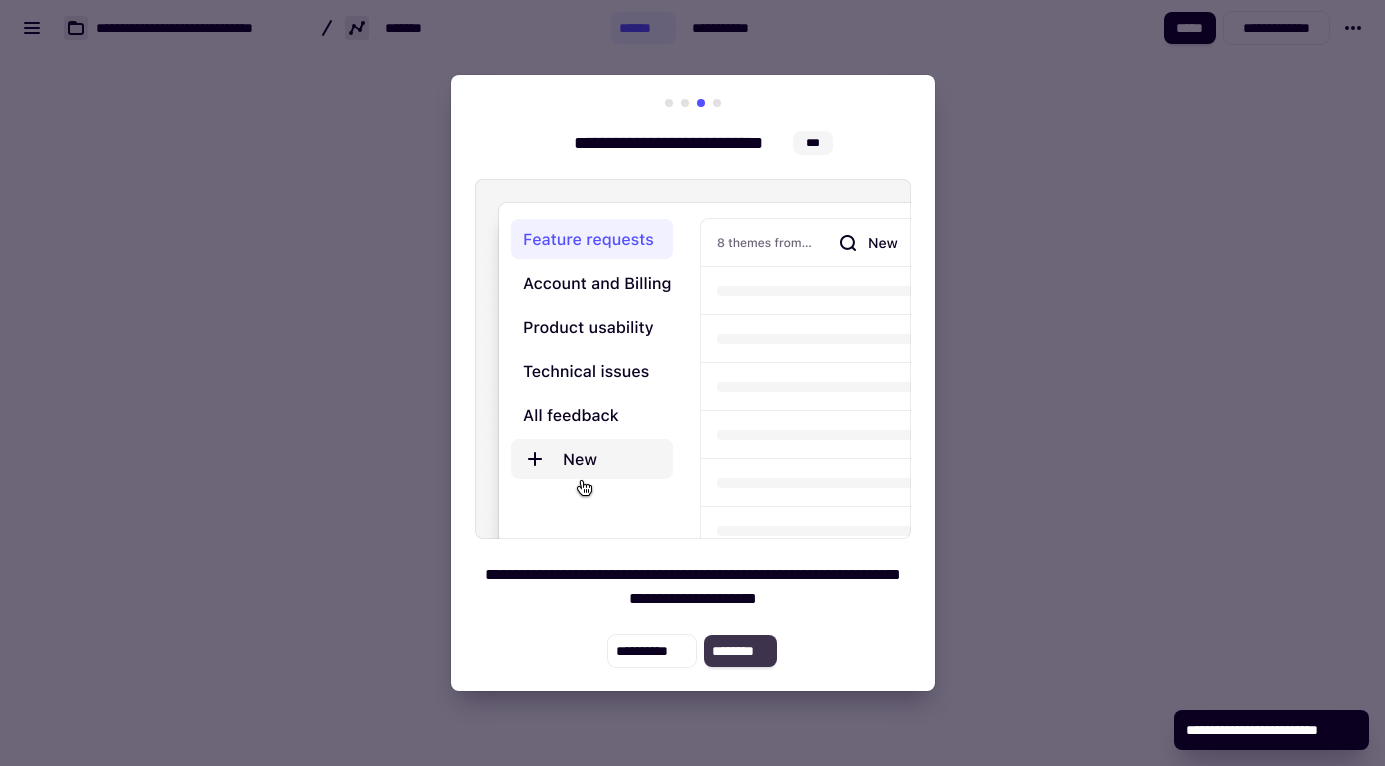 click on "********" 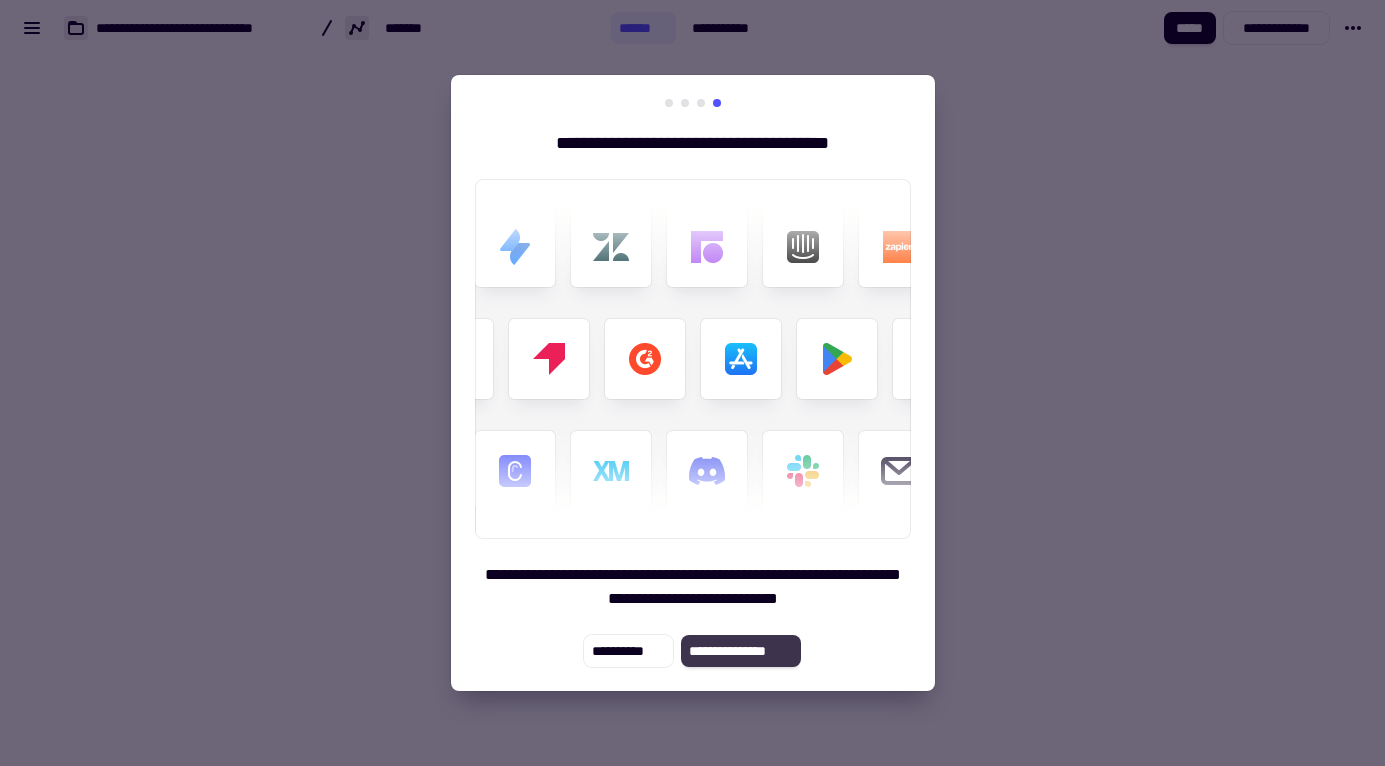 click on "**********" 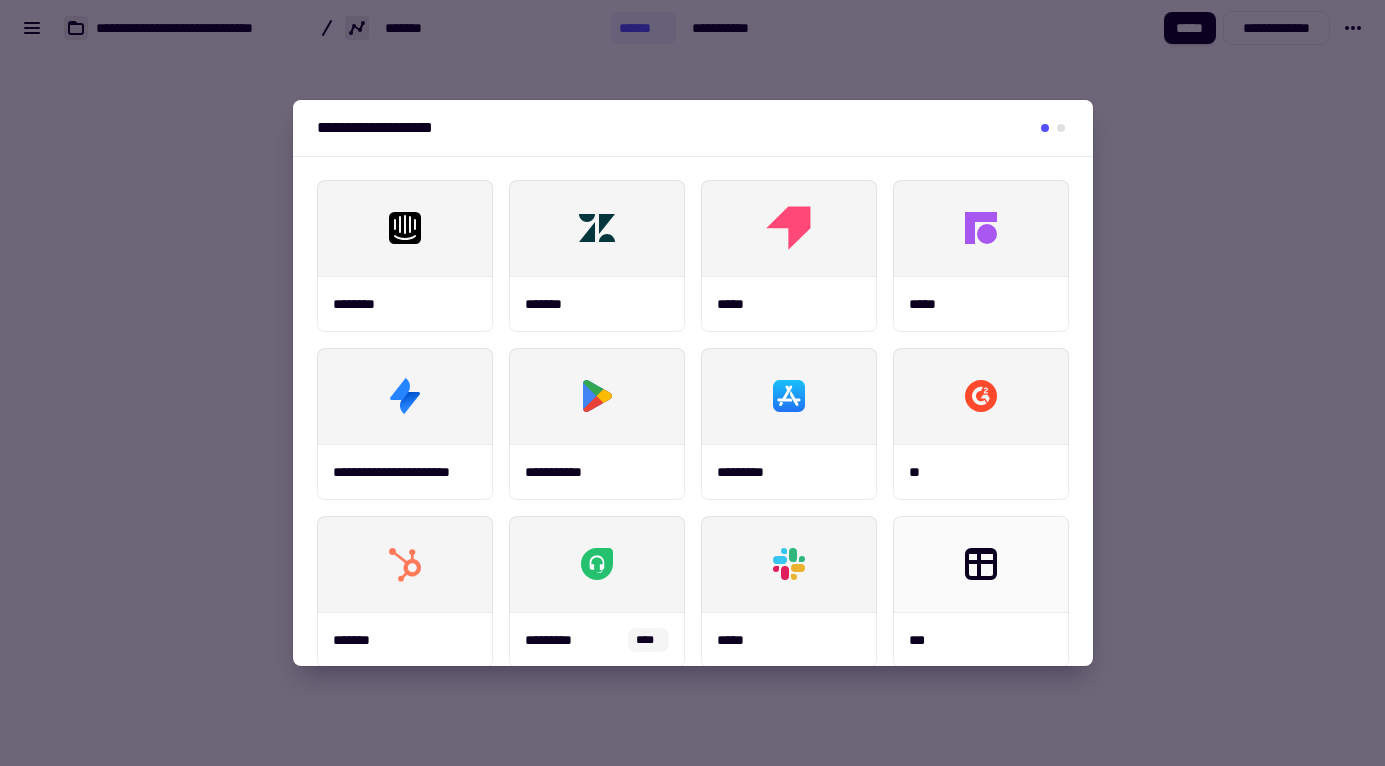 click at bounding box center [692, 383] 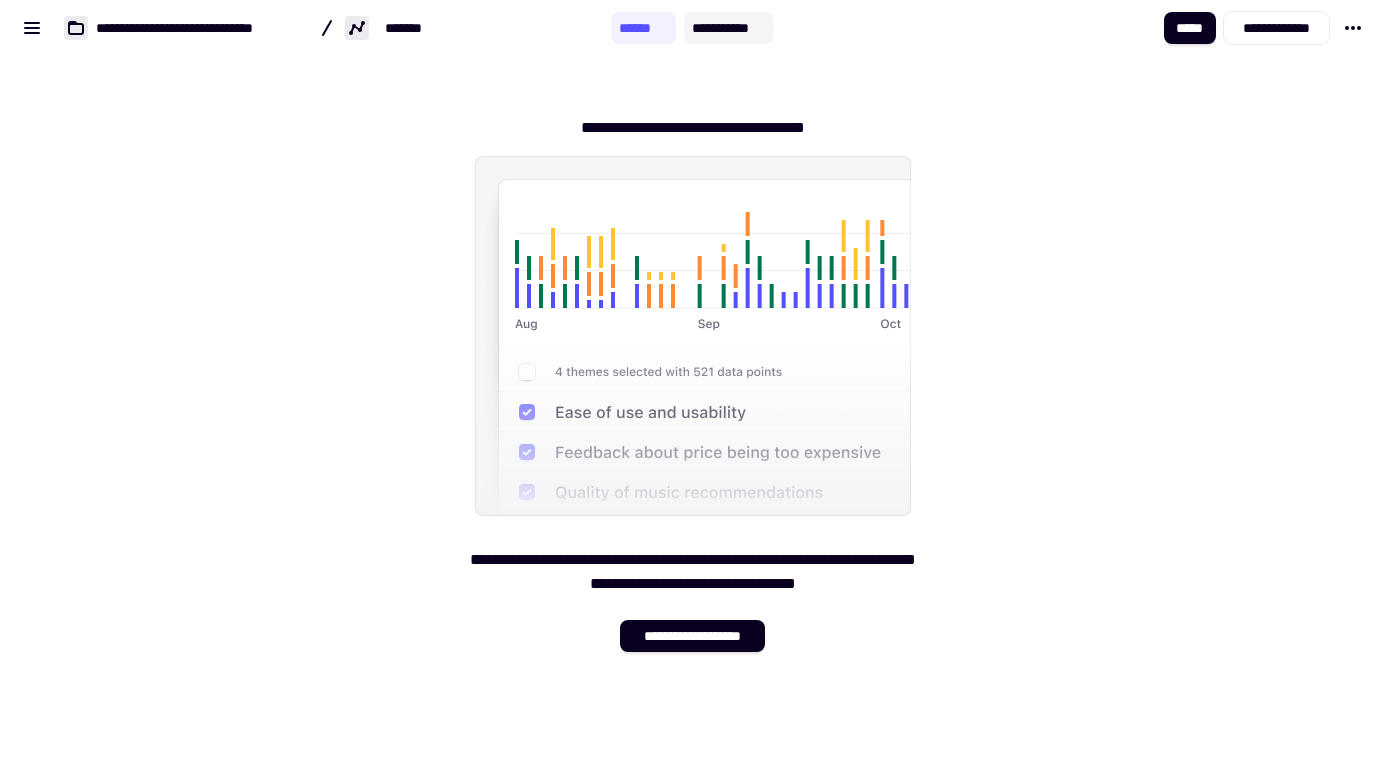 click on "**********" 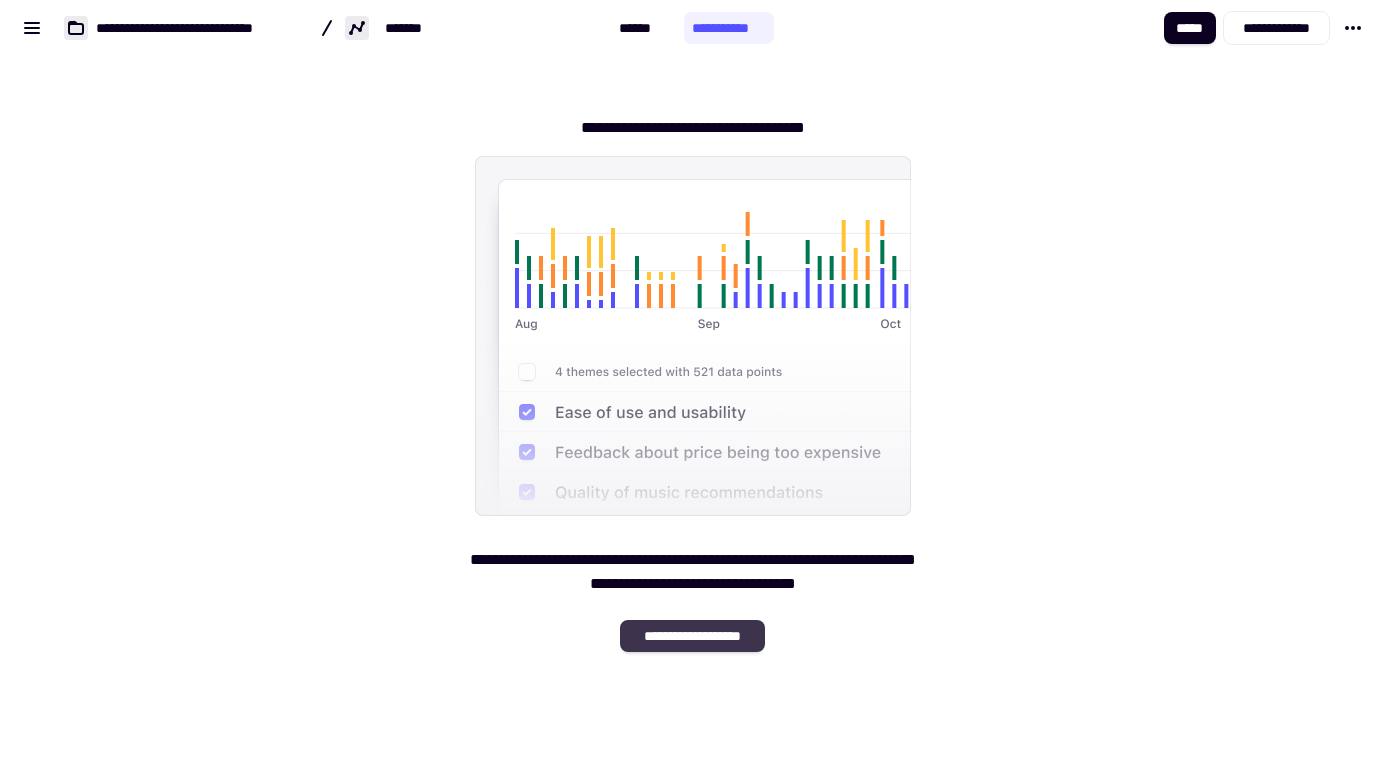 click on "**********" 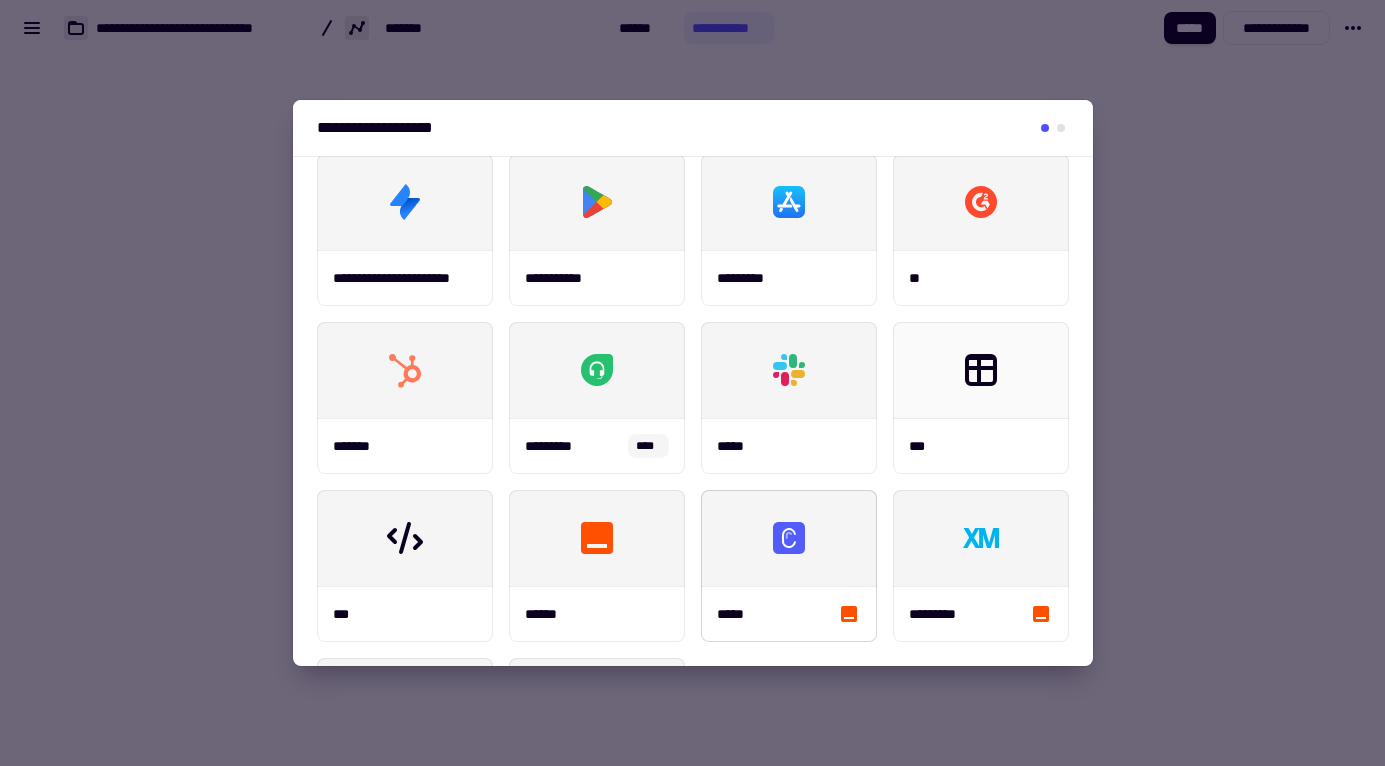 scroll, scrollTop: 0, scrollLeft: 0, axis: both 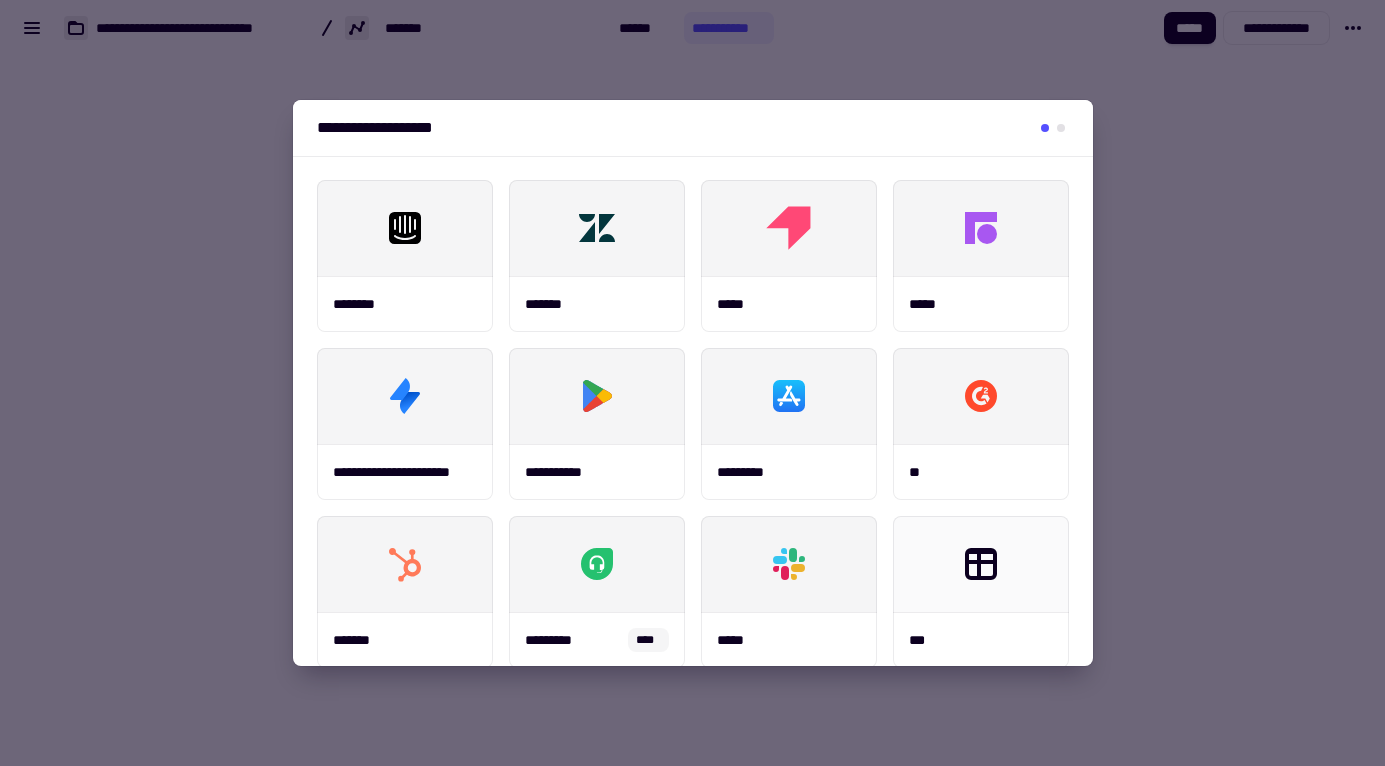 click at bounding box center (1061, 128) 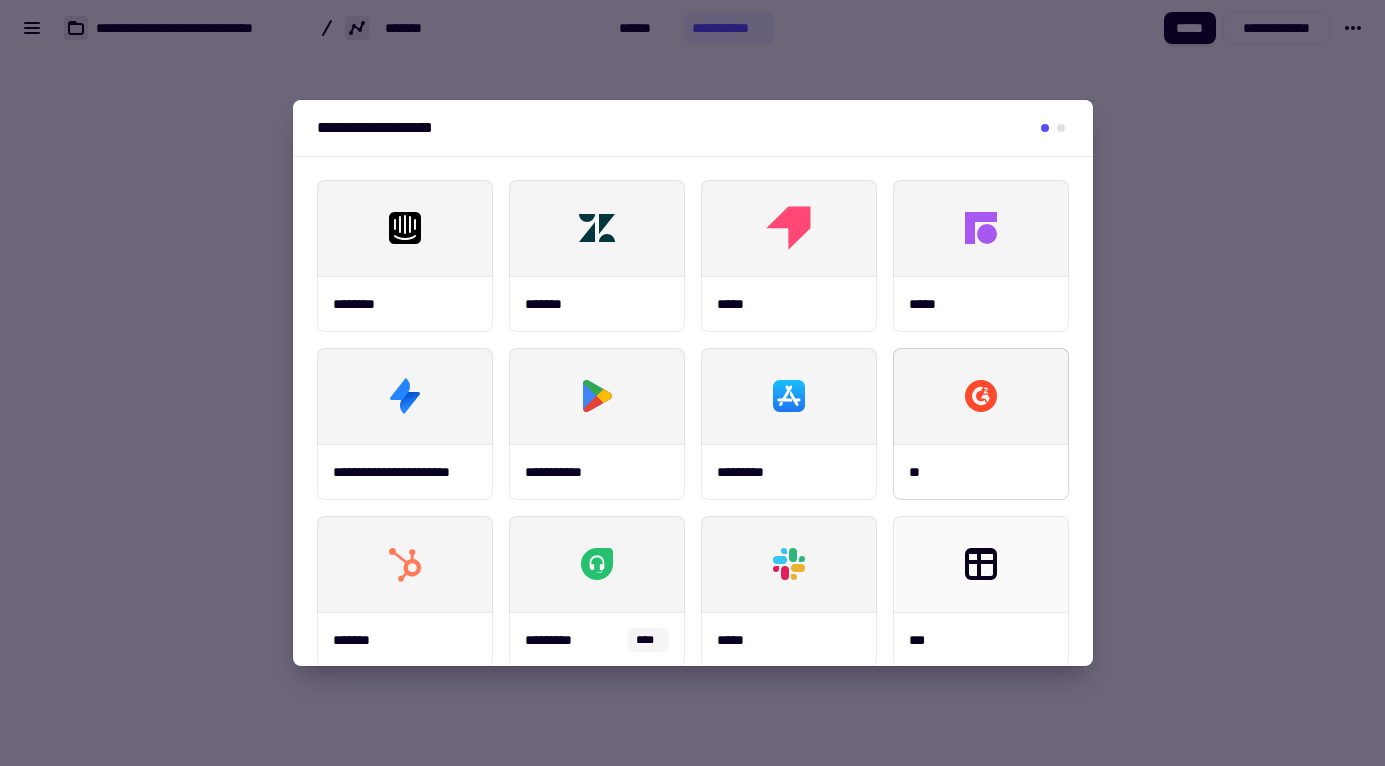 scroll, scrollTop: 362, scrollLeft: 0, axis: vertical 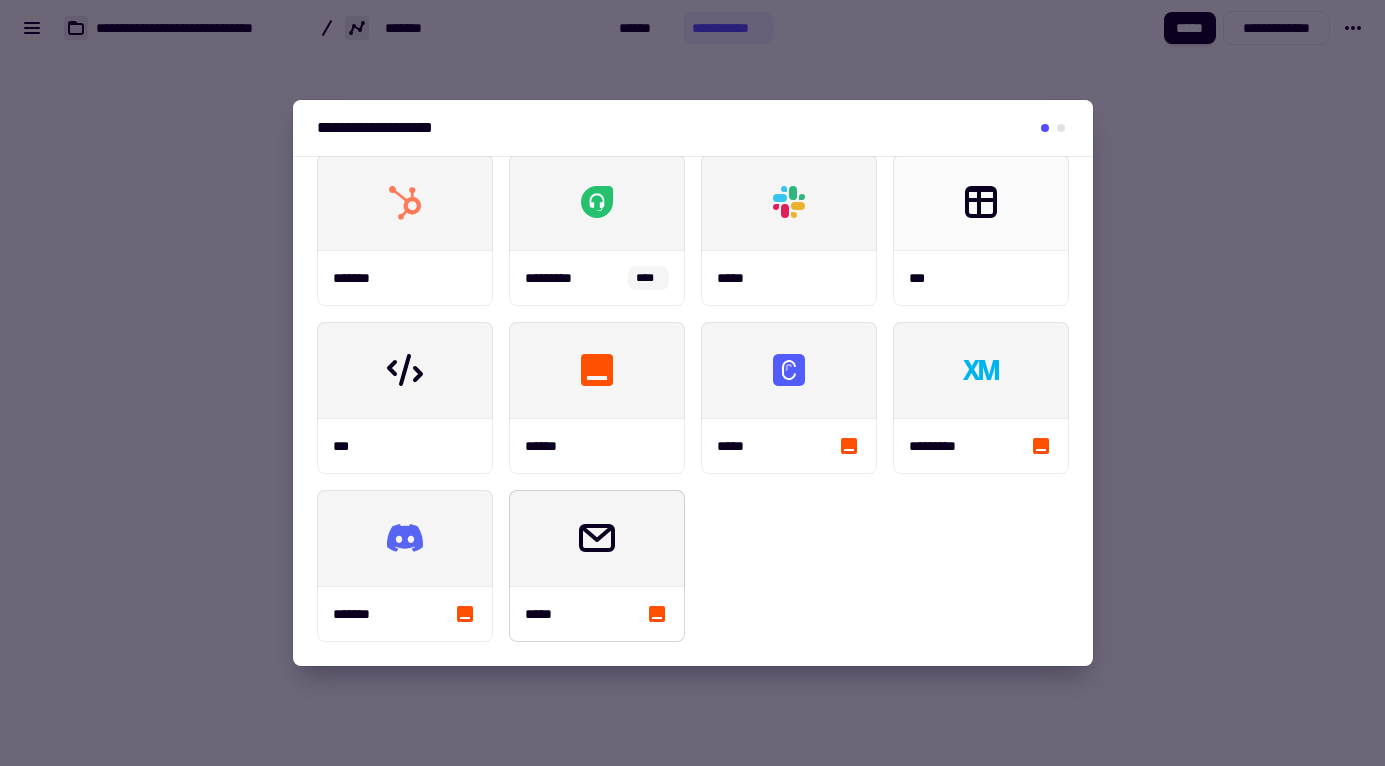 click at bounding box center [789, 370] 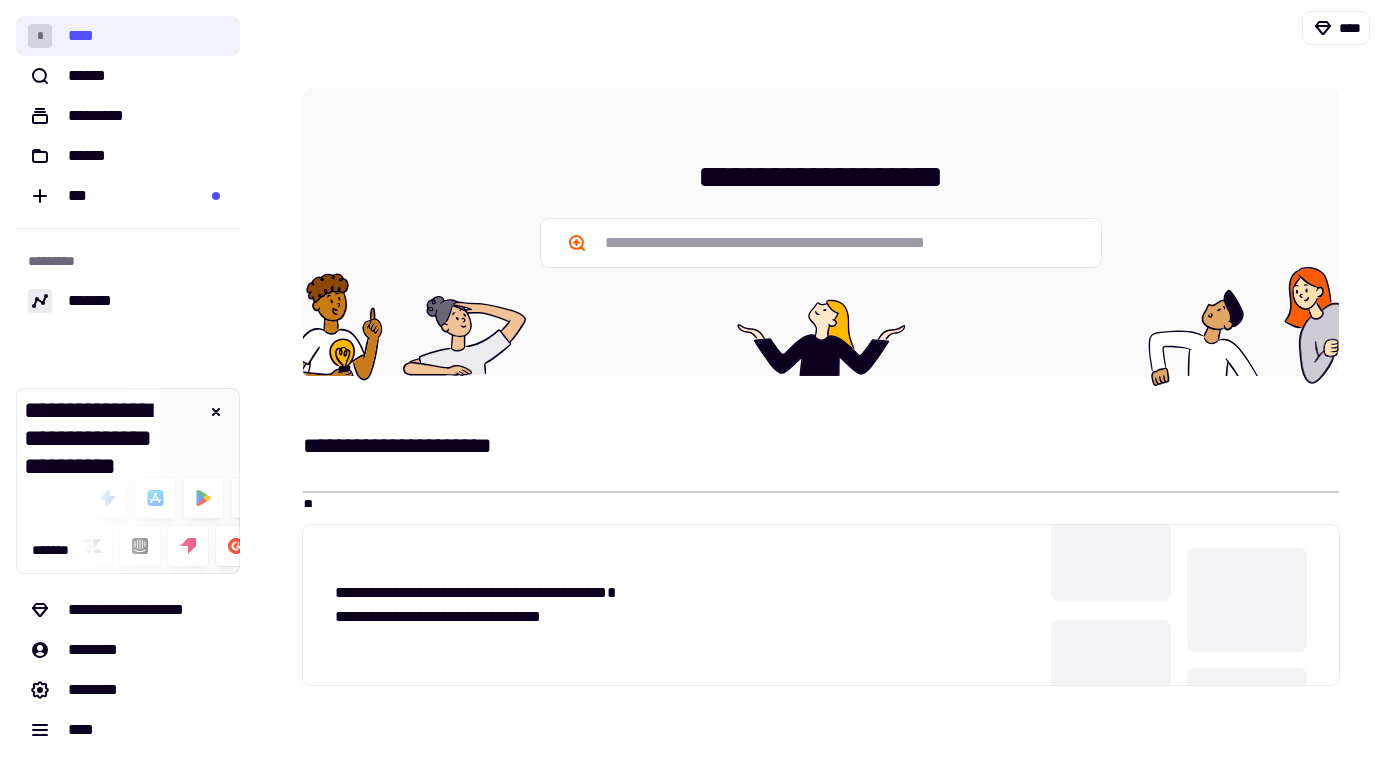 scroll, scrollTop: 0, scrollLeft: 0, axis: both 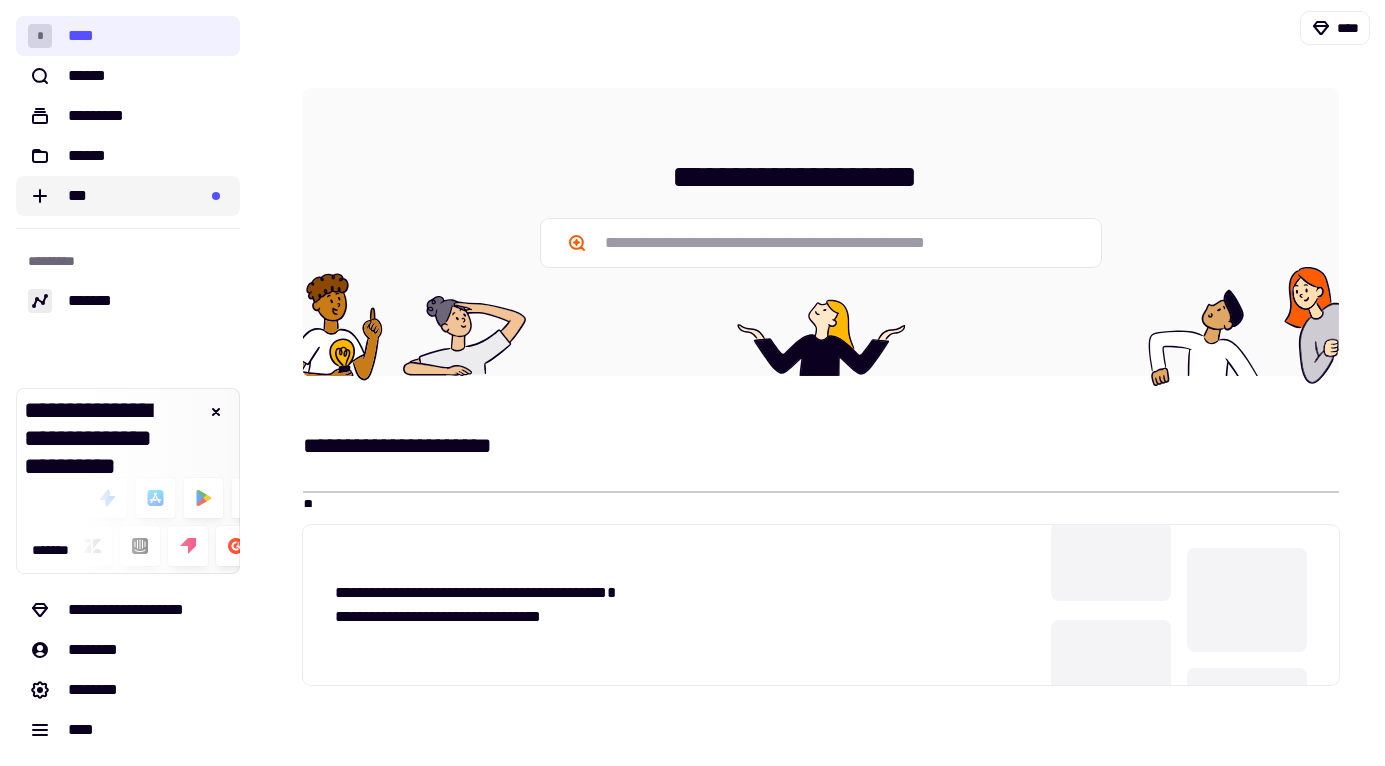 click on "***" 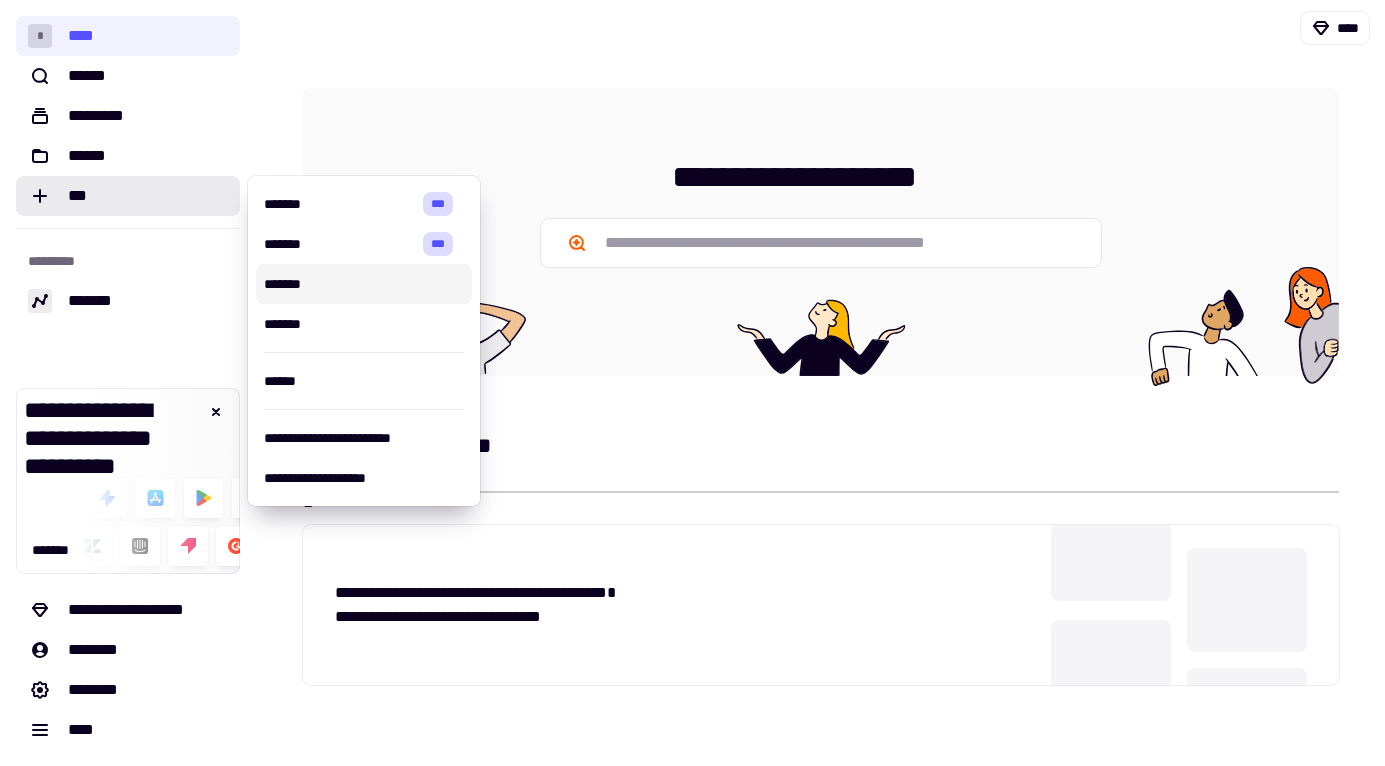 click on "*******" at bounding box center (364, 284) 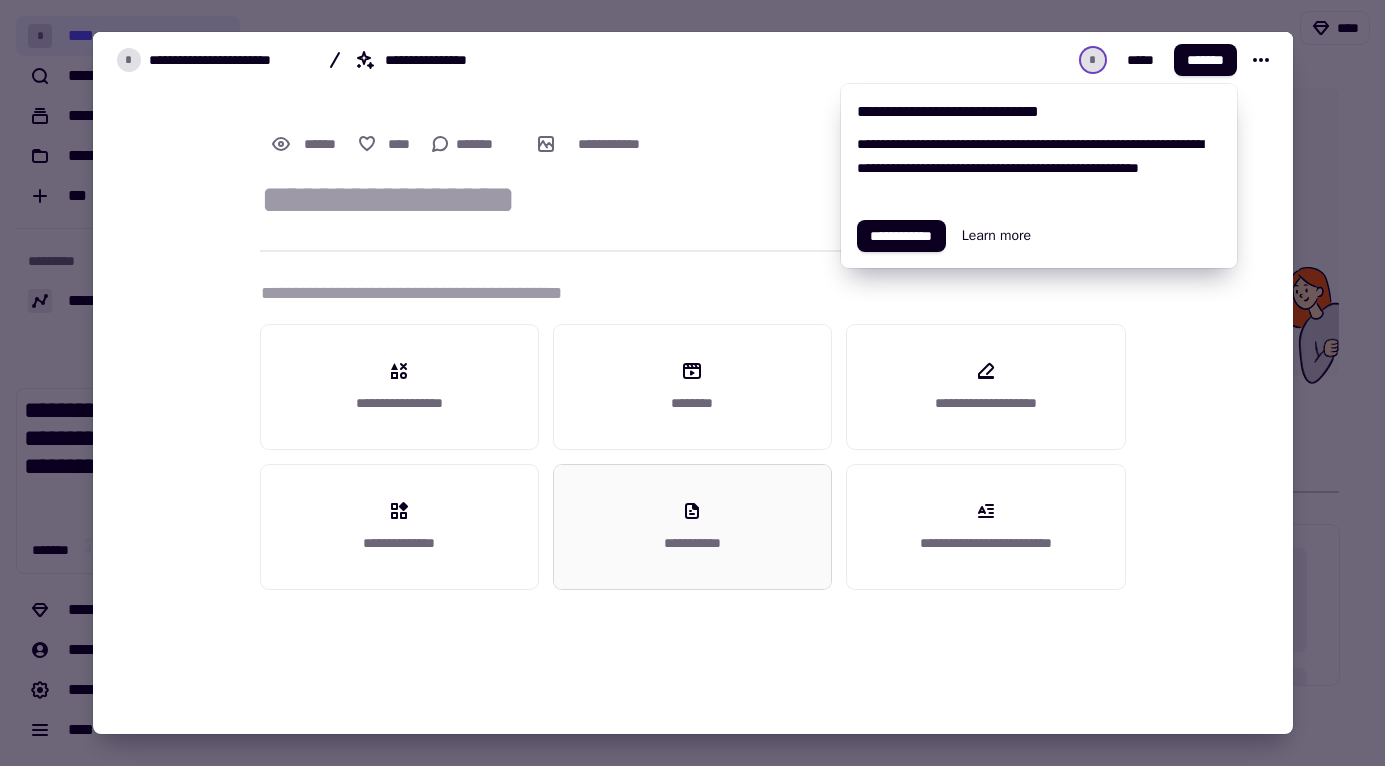 click on "**********" at bounding box center [692, 527] 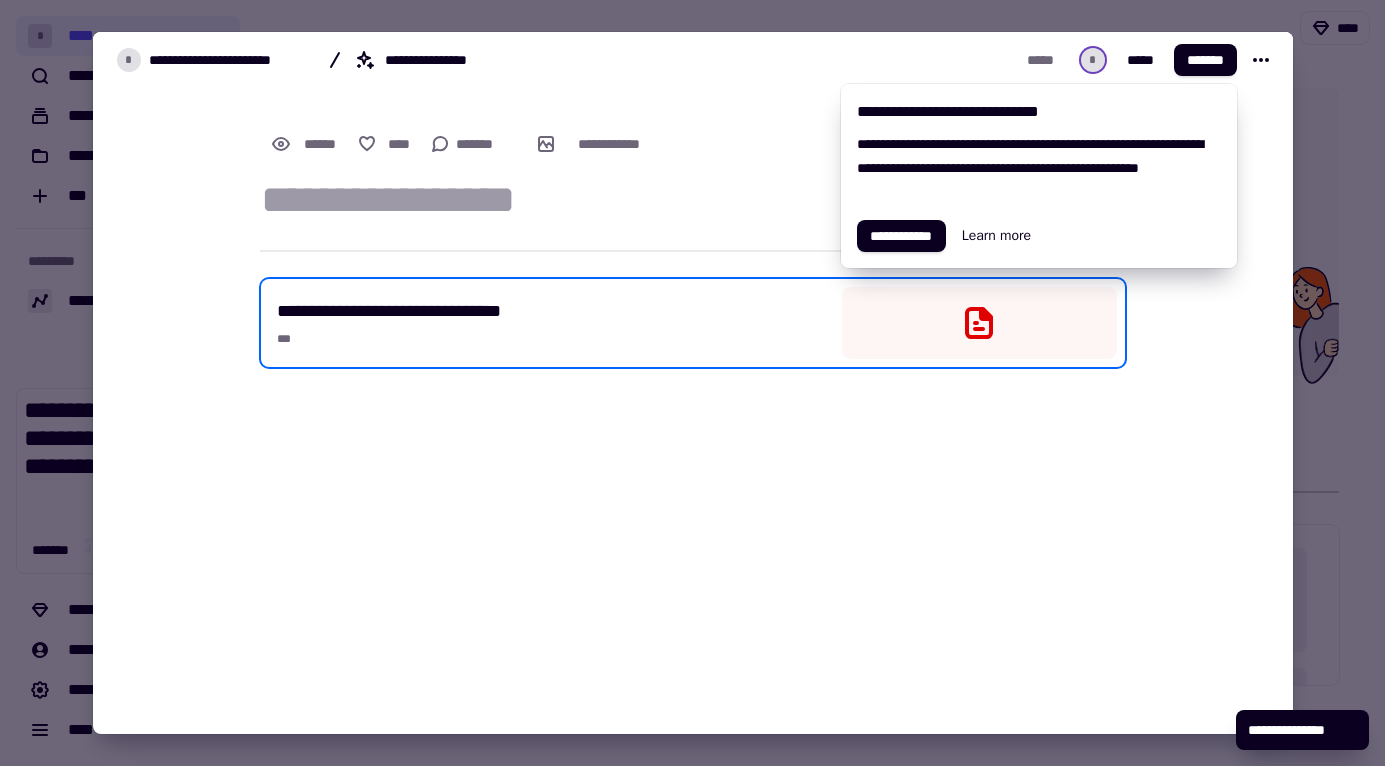 click on "**********" at bounding box center [681, 330] 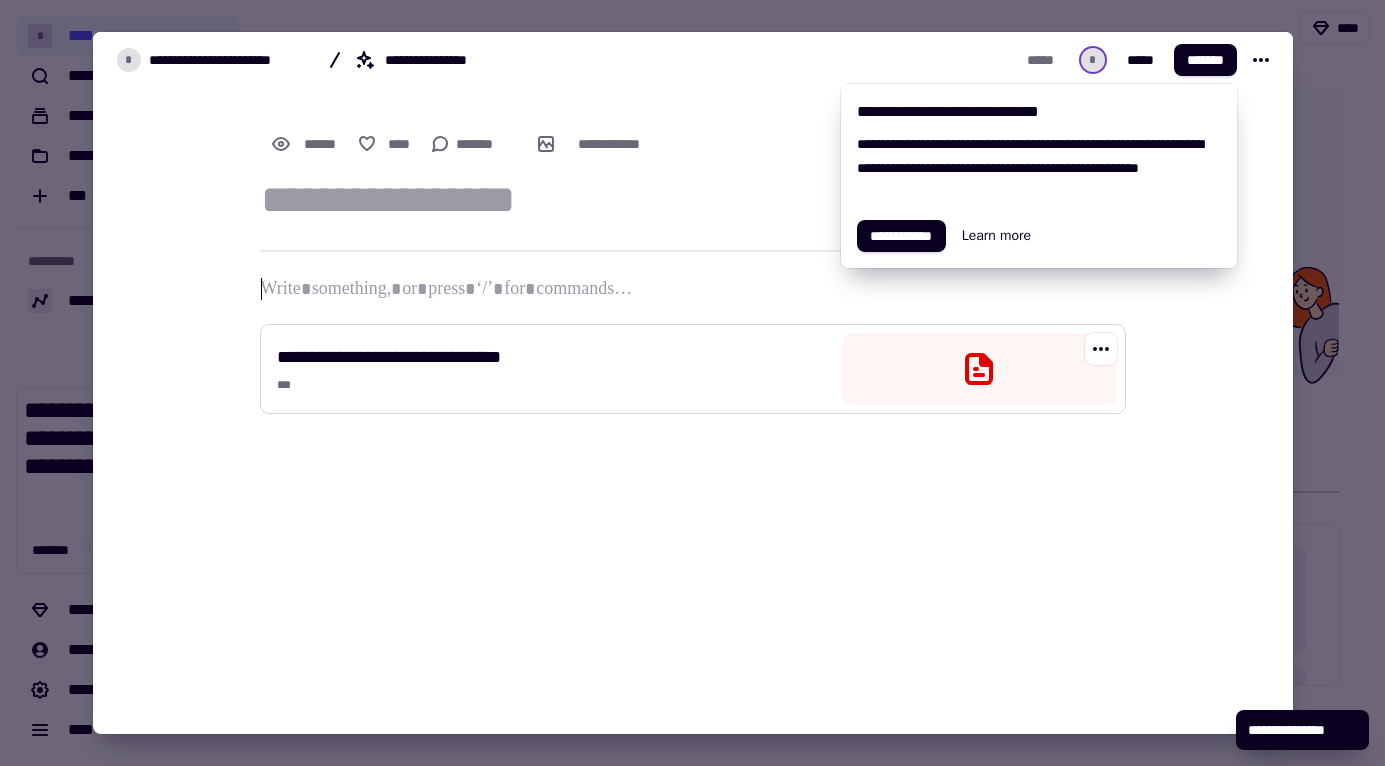 click on "**********" at bounding box center (693, 369) 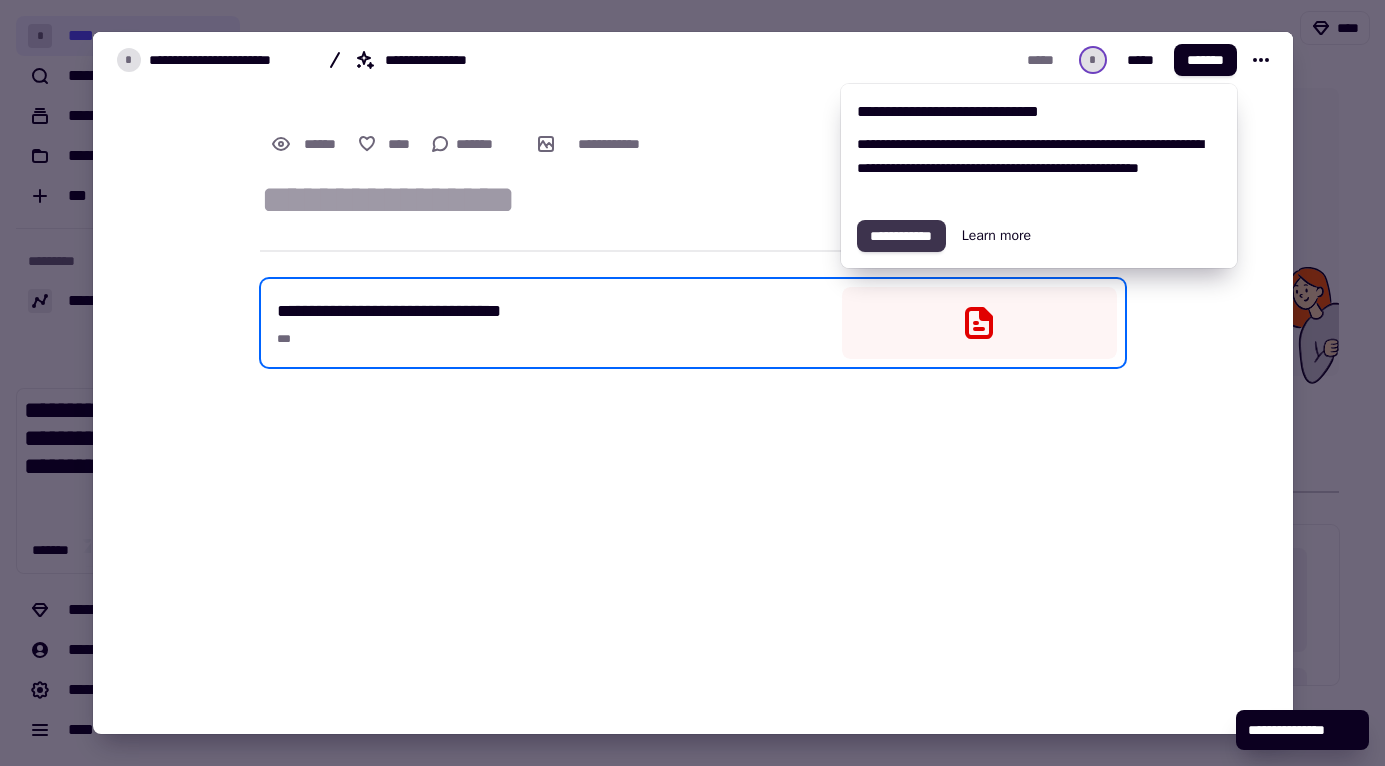 click on "**********" 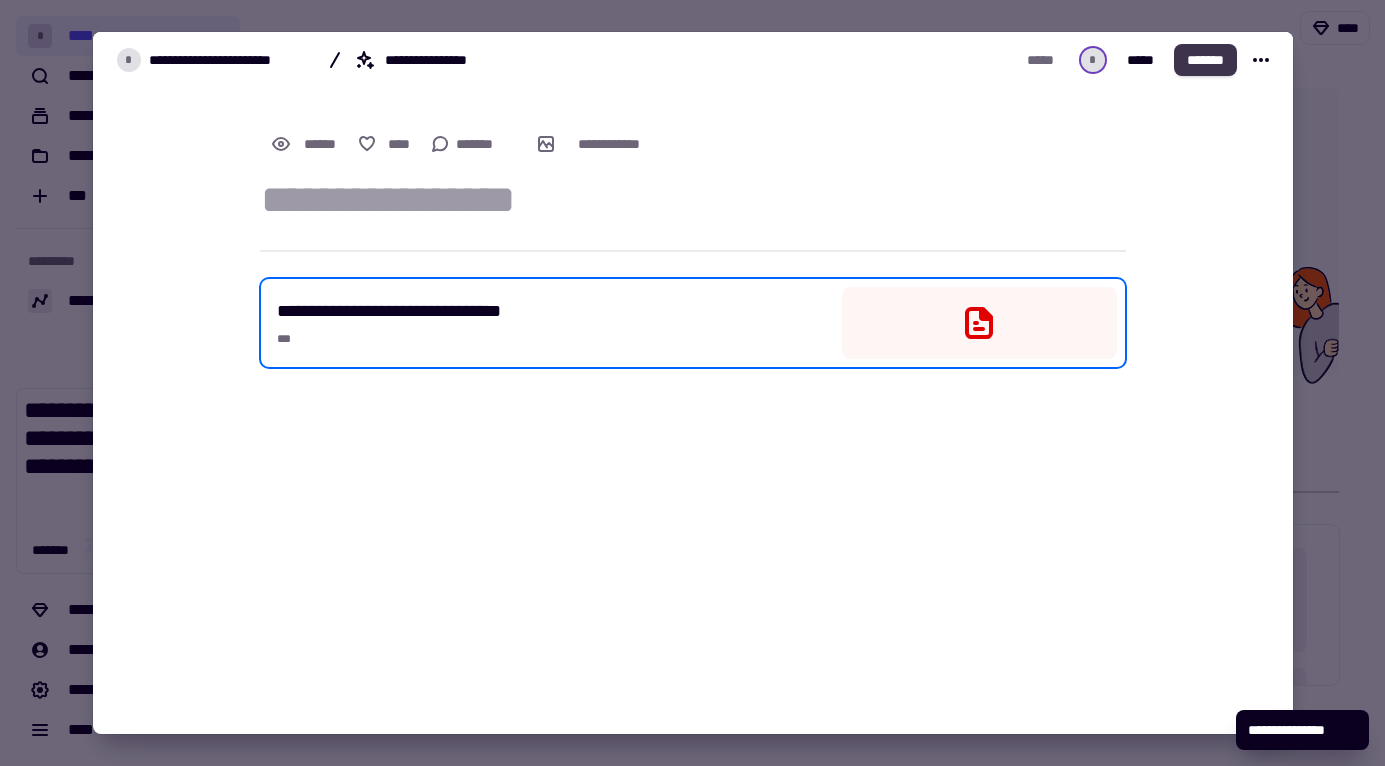 click on "*******" 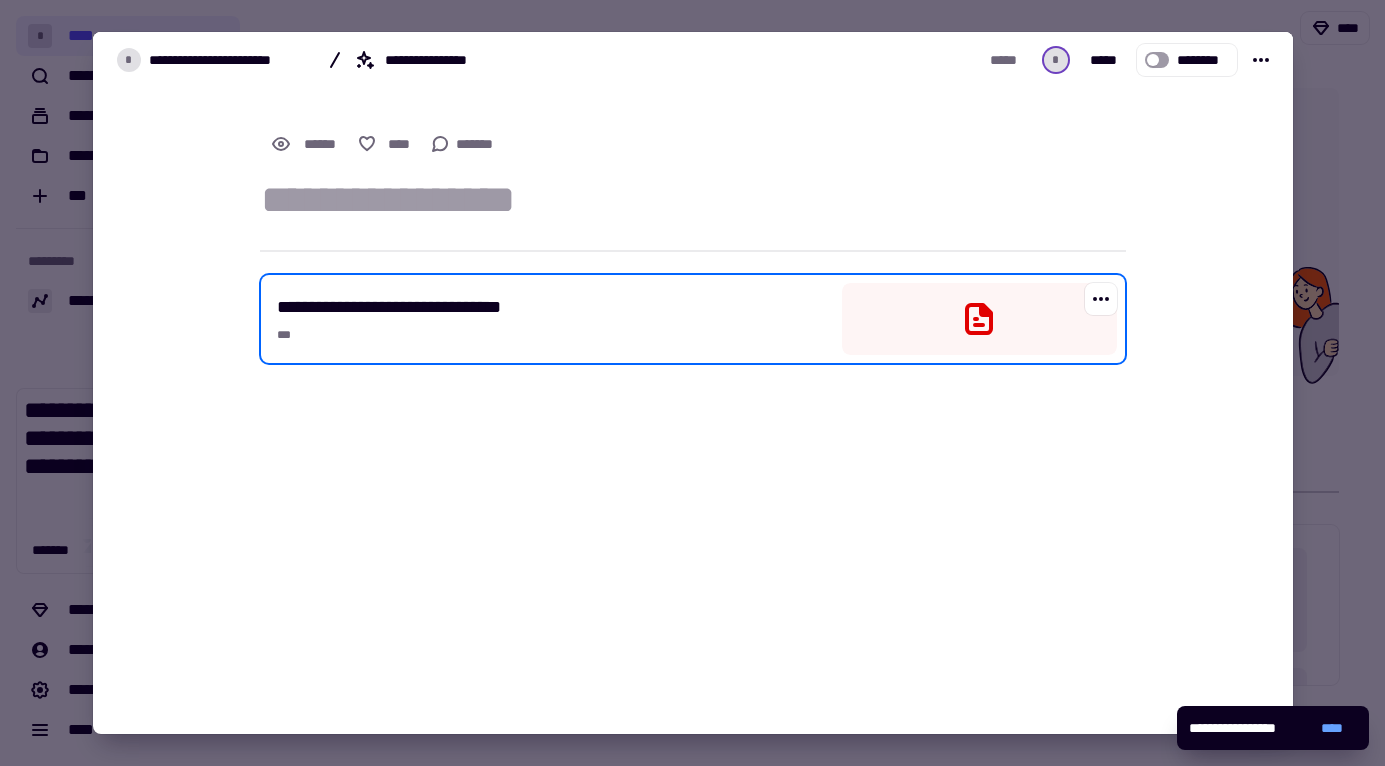 click on "**********" at bounding box center [551, 319] 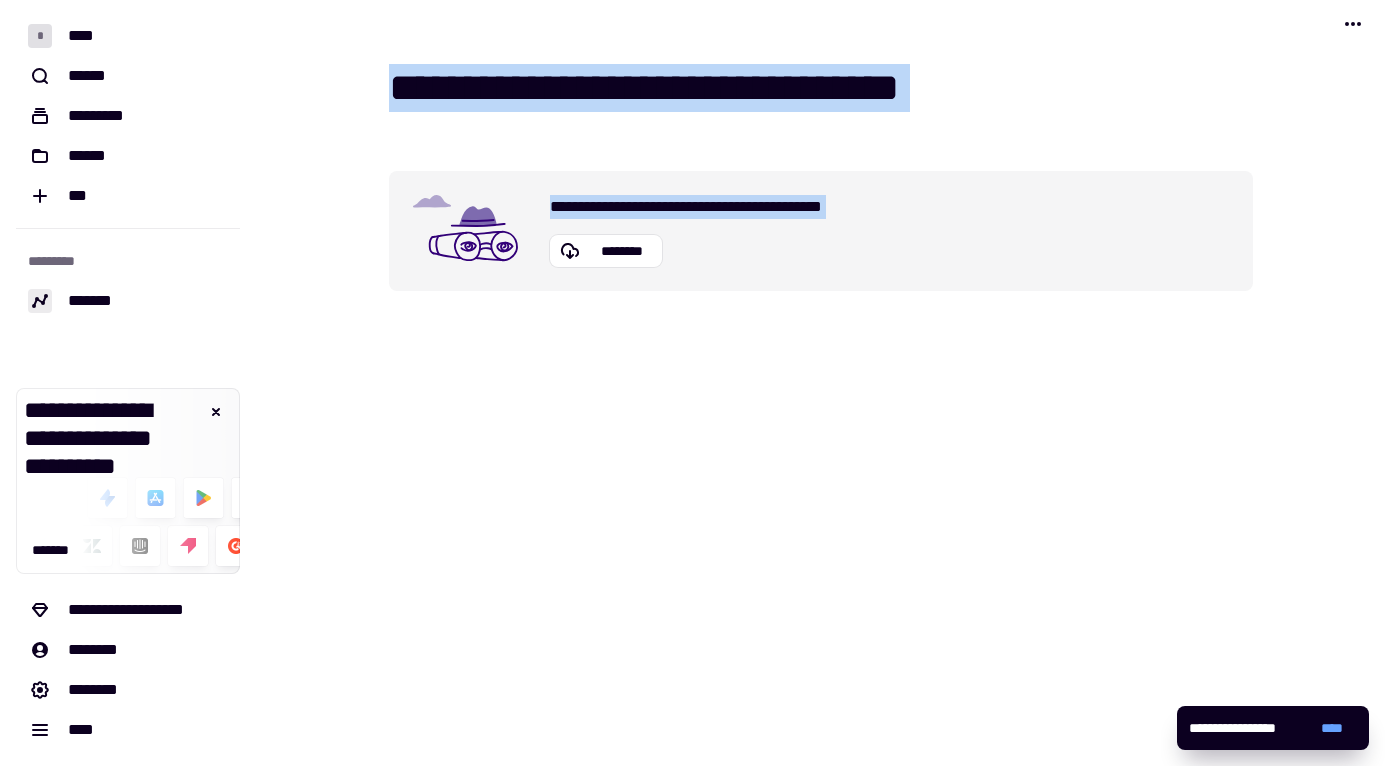 click on "**********" at bounding box center (820, 383) 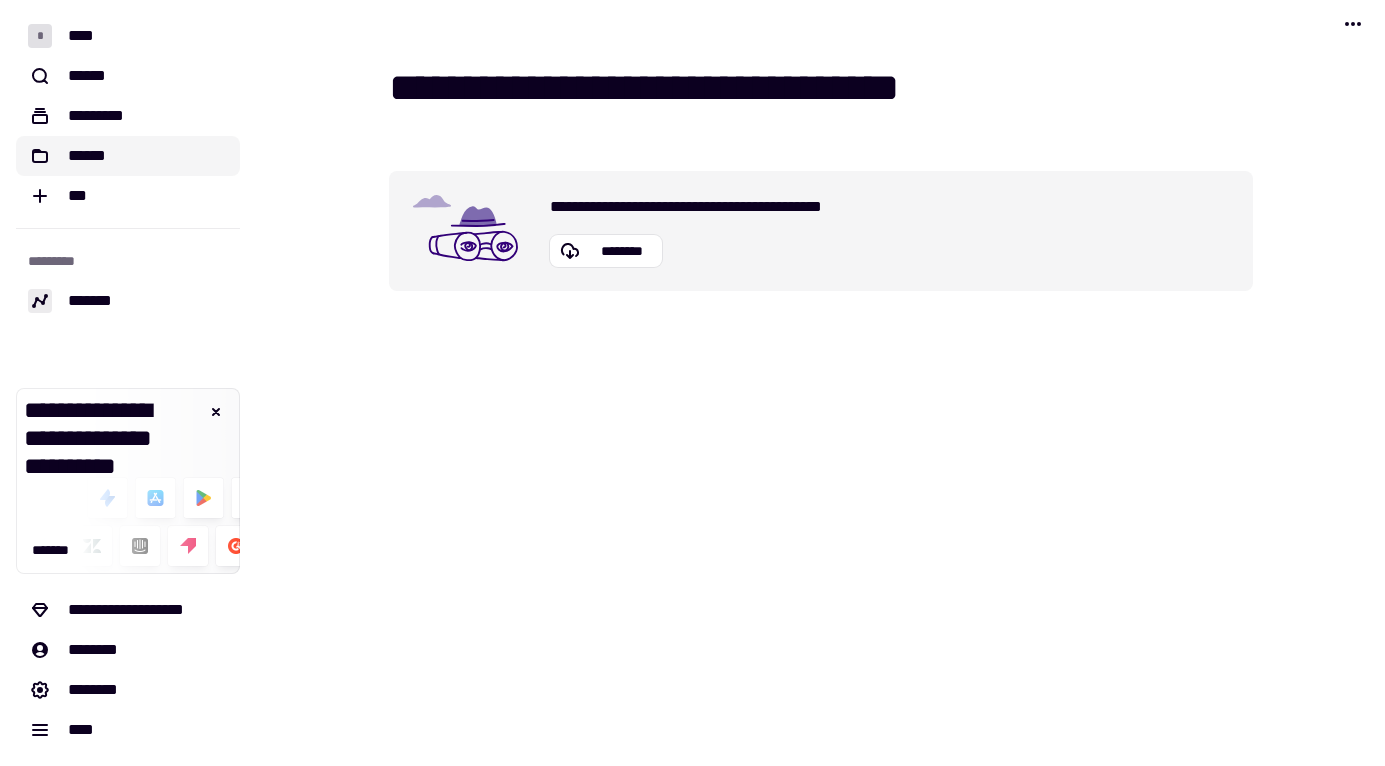 click on "******" 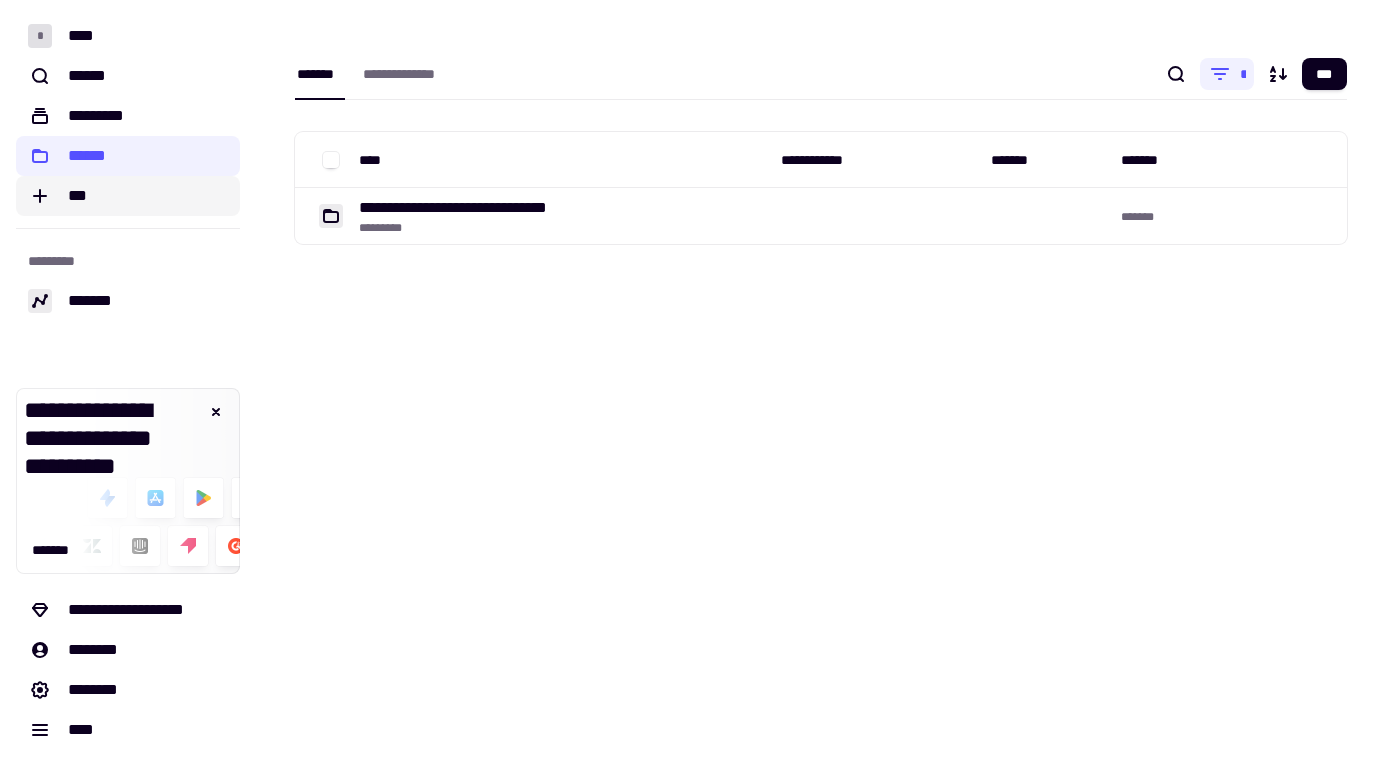 click on "***" 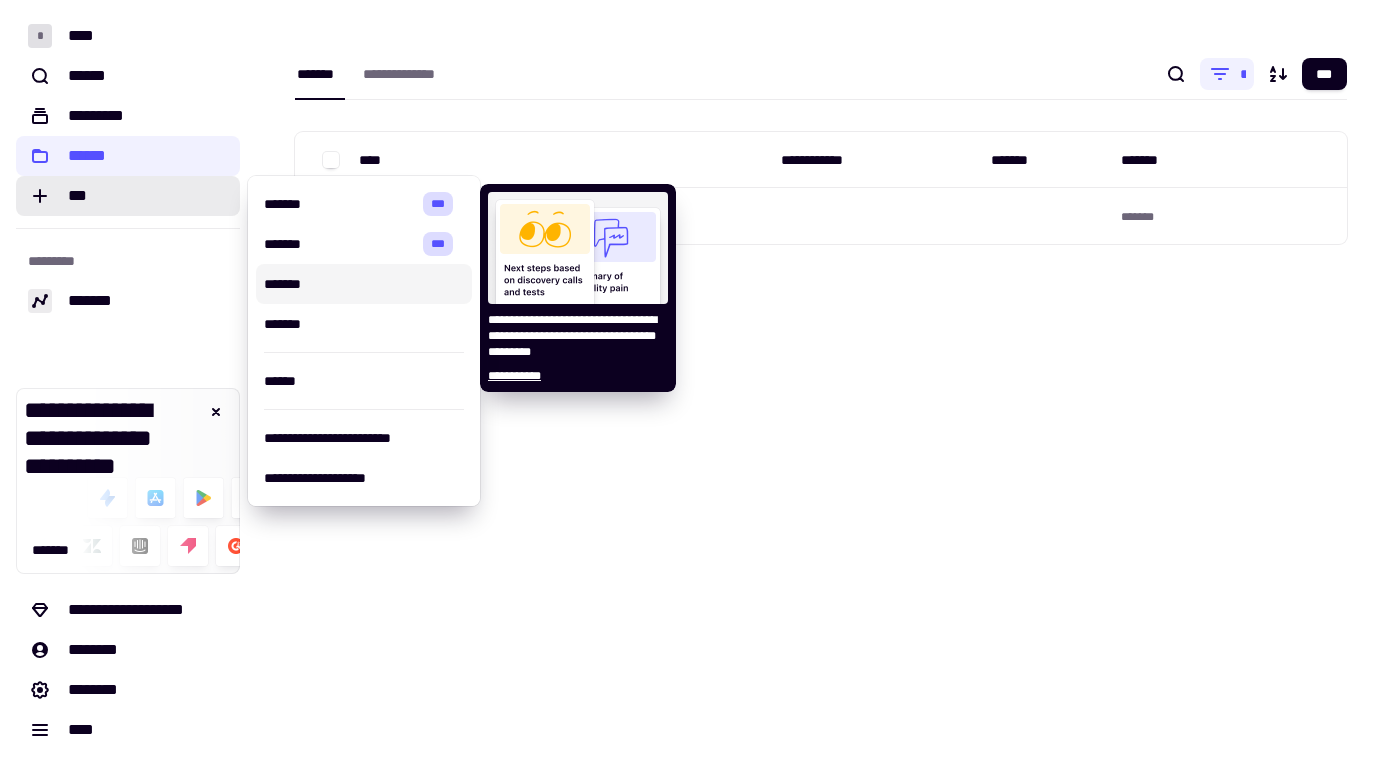 click on "*******" at bounding box center (364, 284) 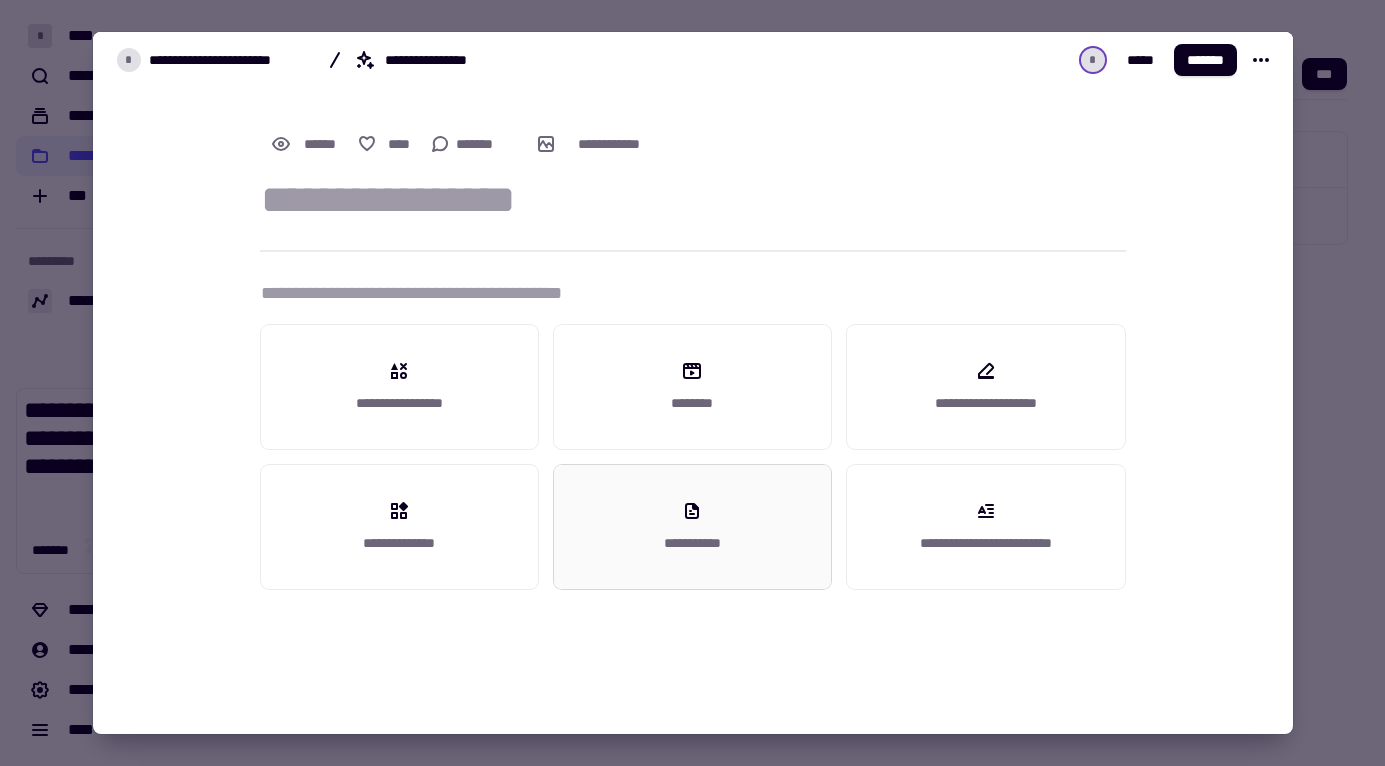 click on "**********" at bounding box center [692, 543] 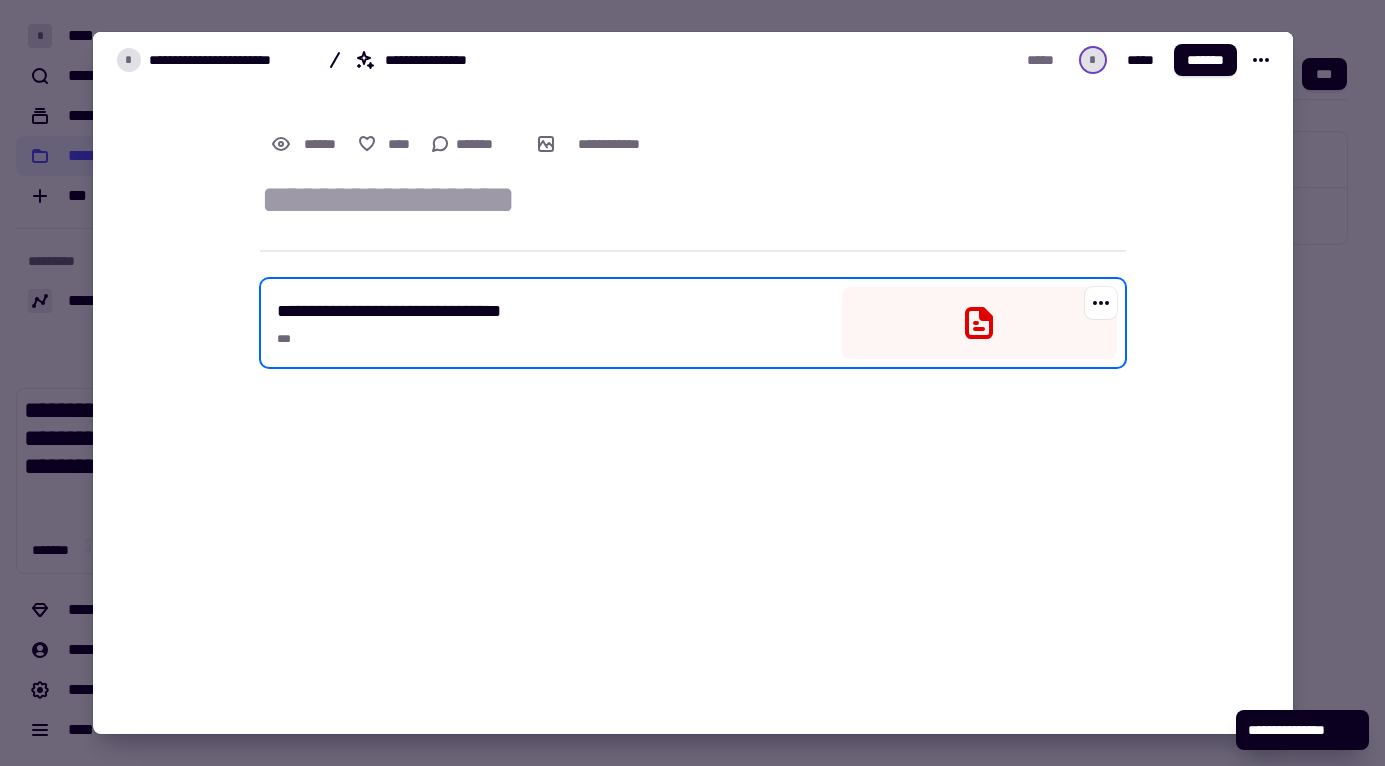 click at bounding box center (1101, 303) 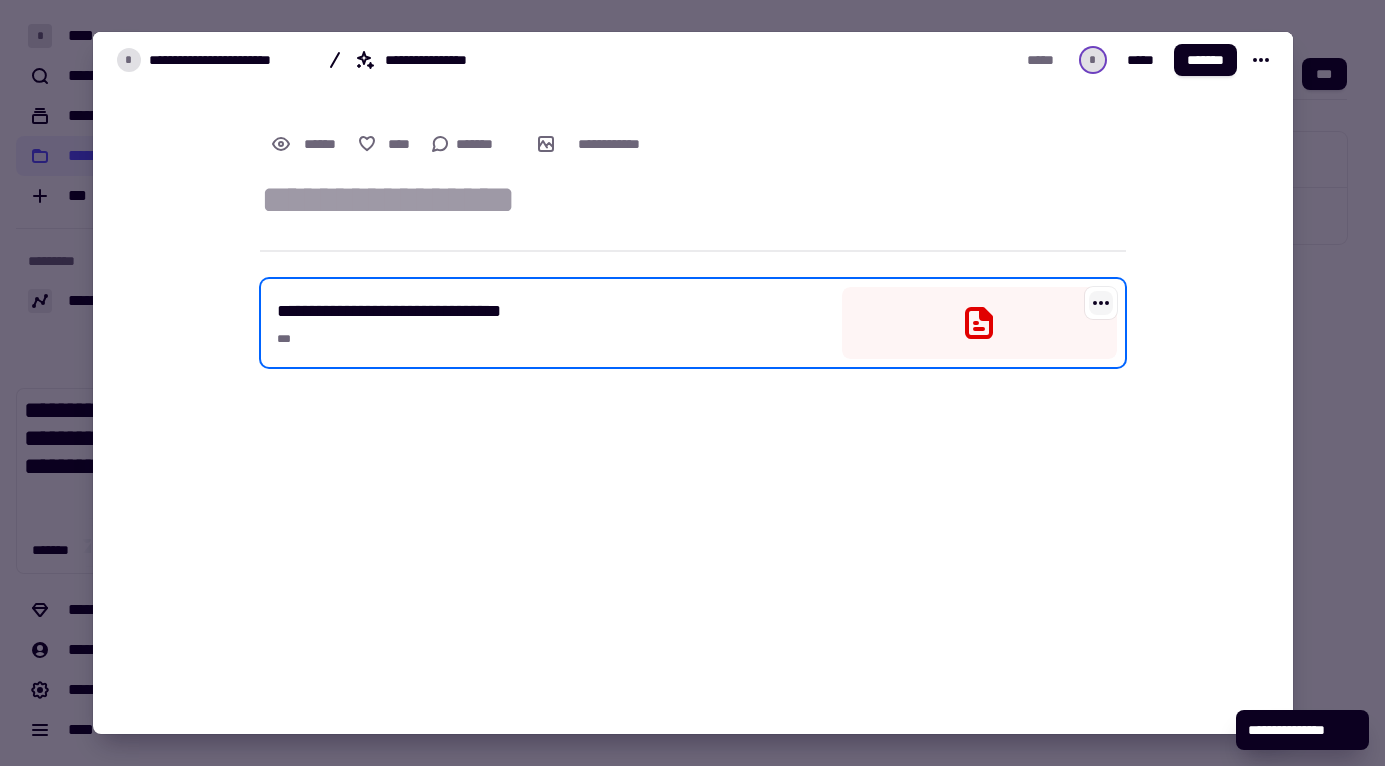 click 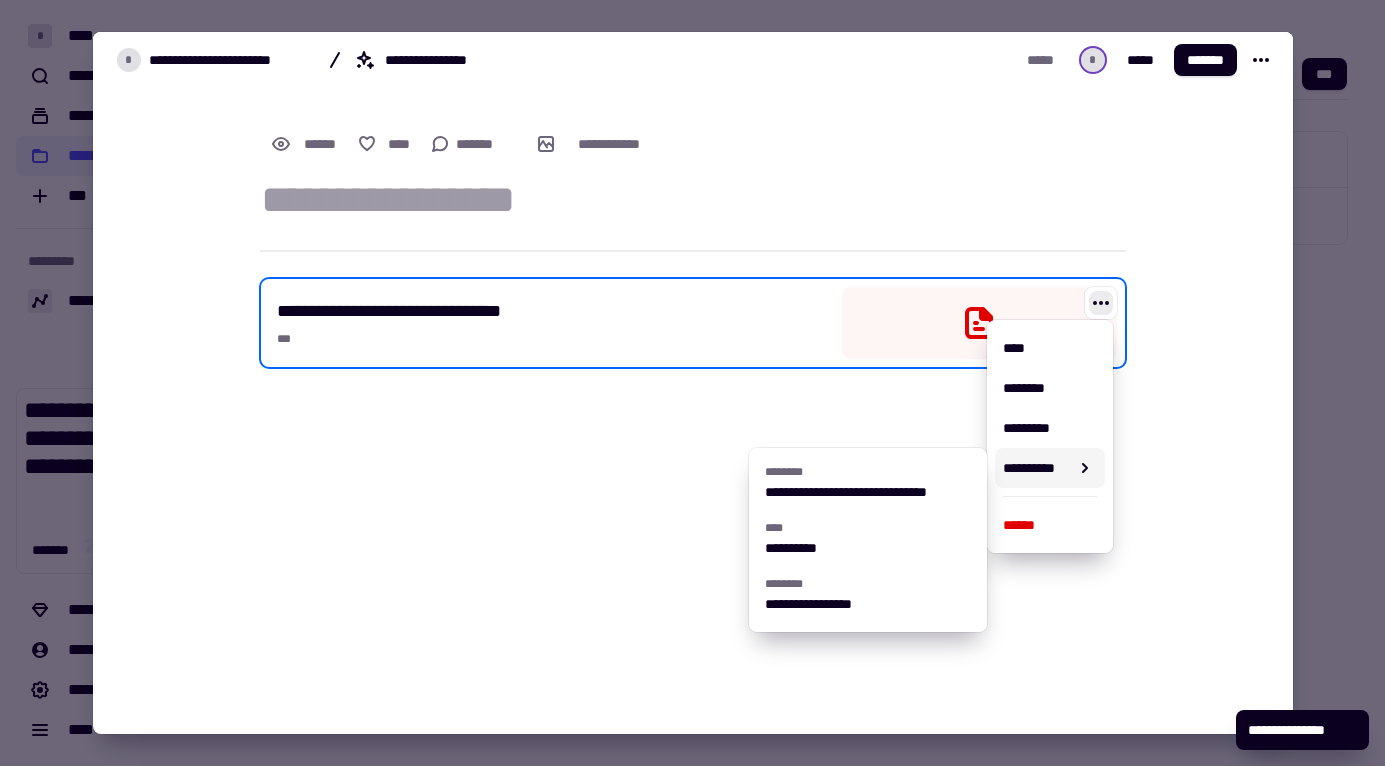click on "**********" at bounding box center [693, 383] 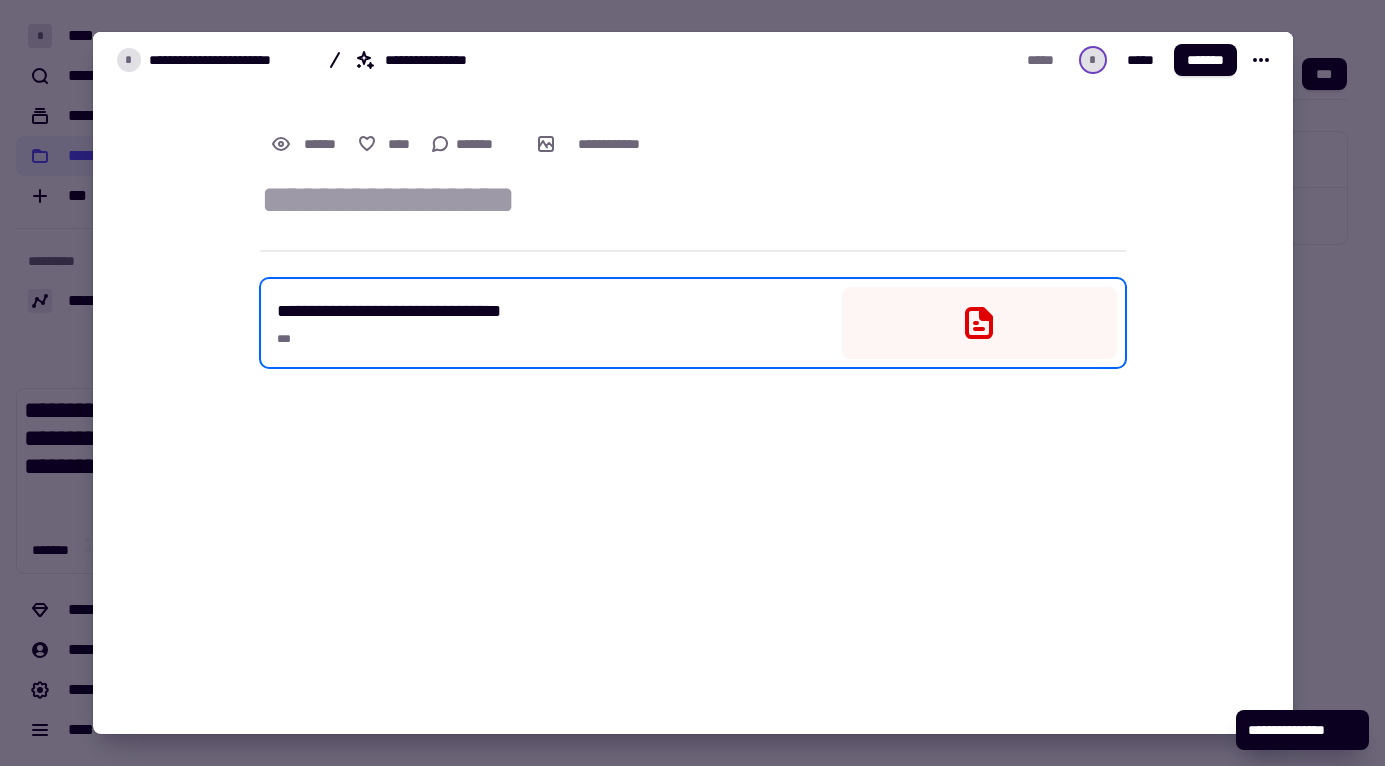 click at bounding box center (692, 383) 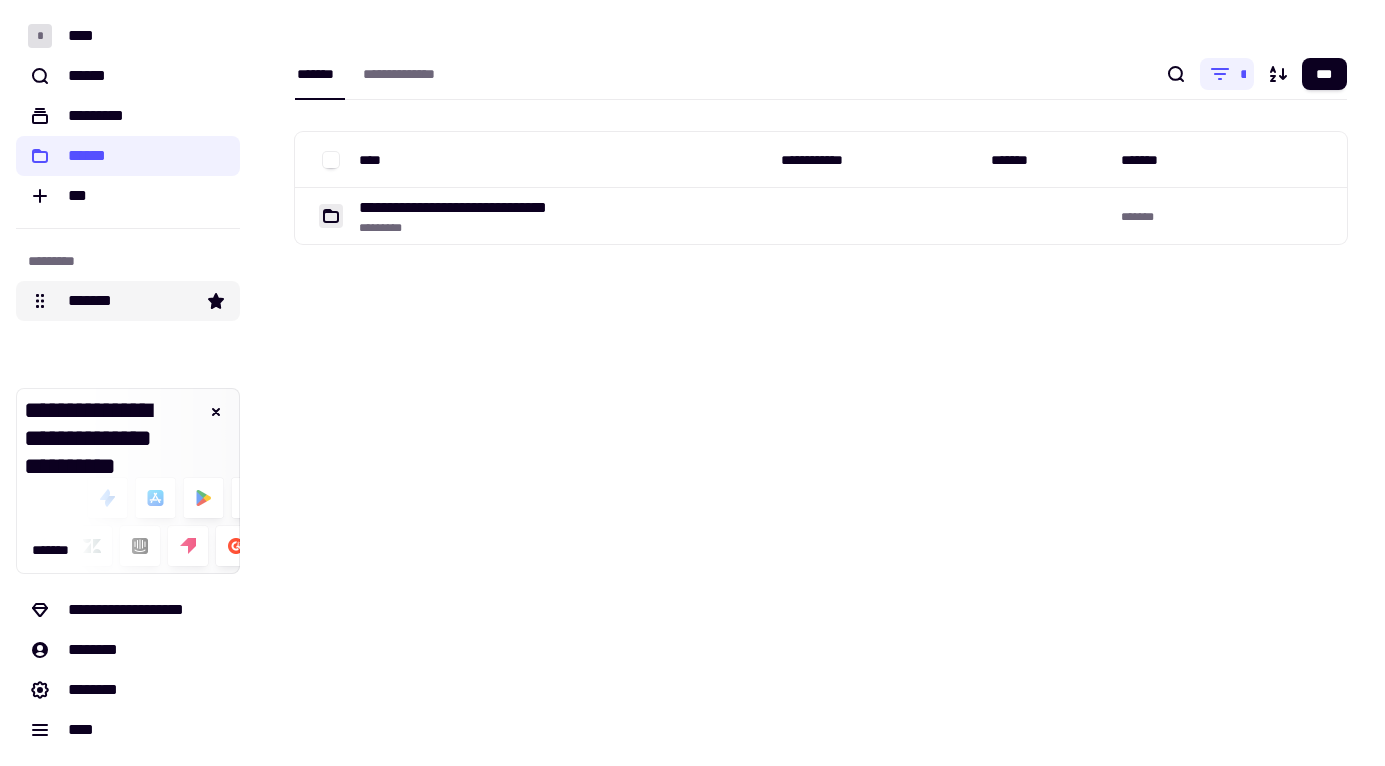 click on "*******" 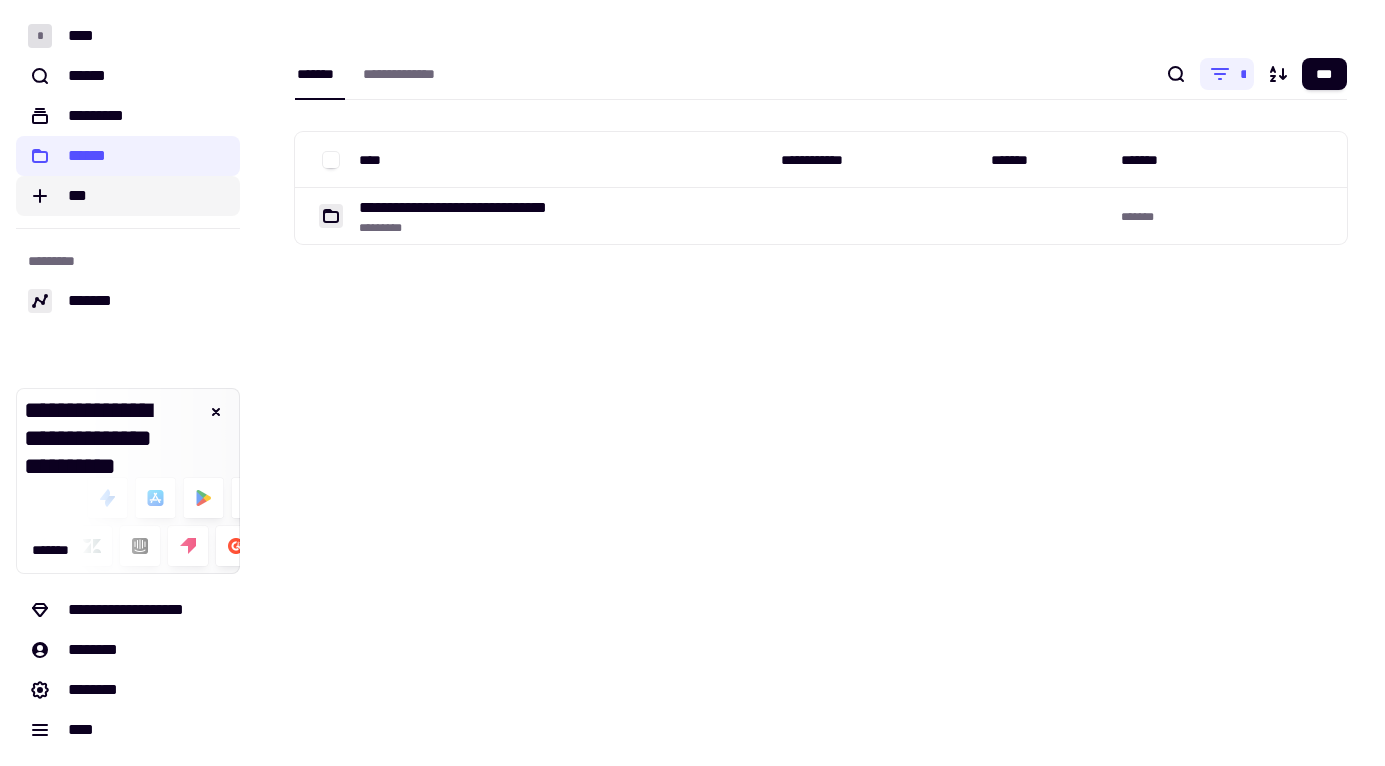 click on "***" 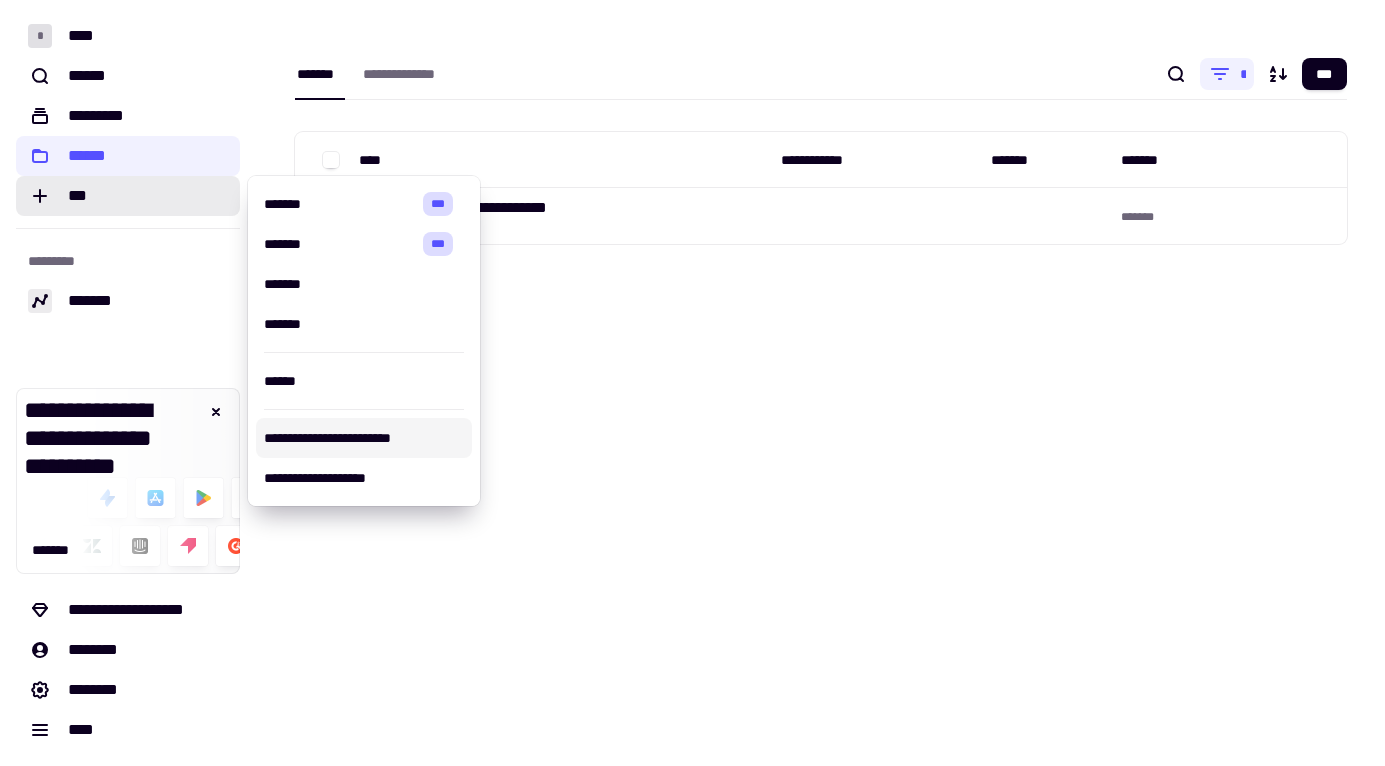 click on "**********" at bounding box center (364, 438) 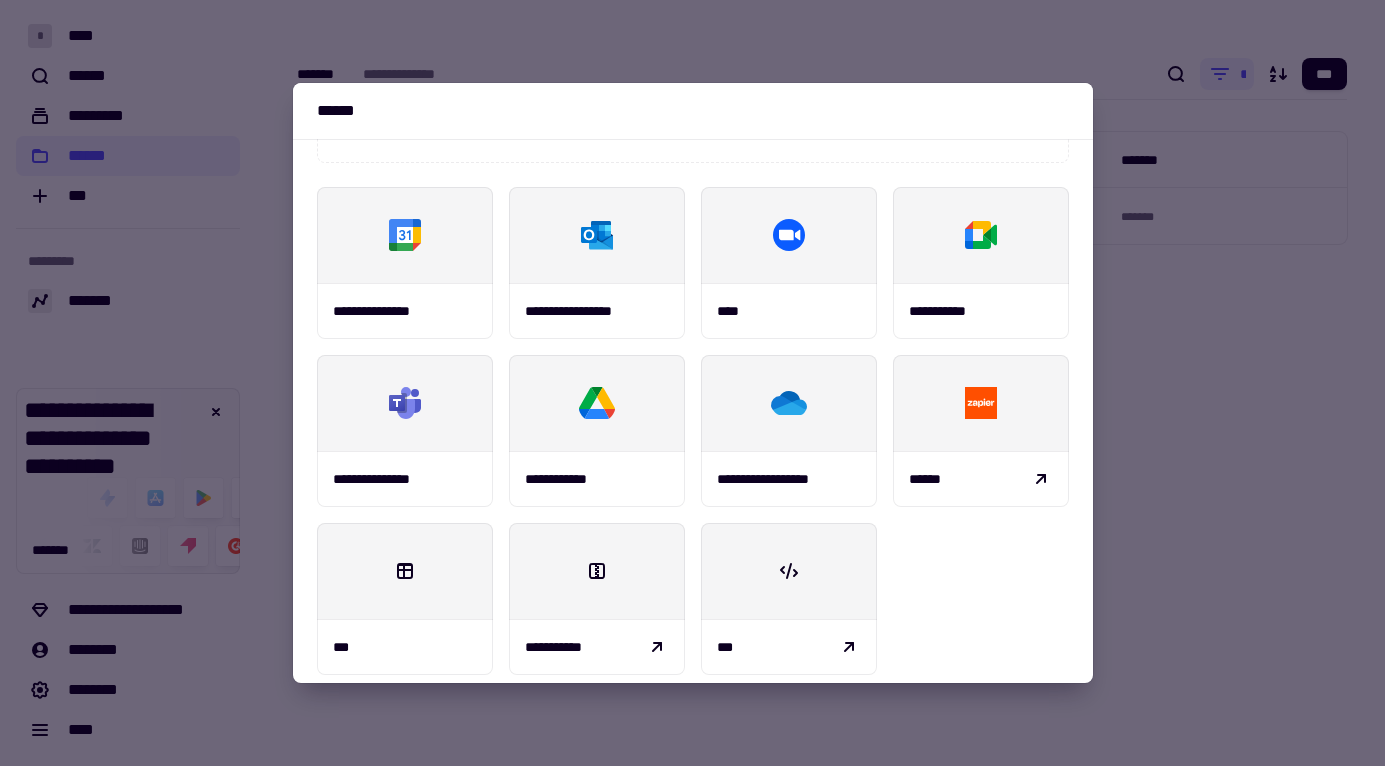 scroll, scrollTop: 234, scrollLeft: 0, axis: vertical 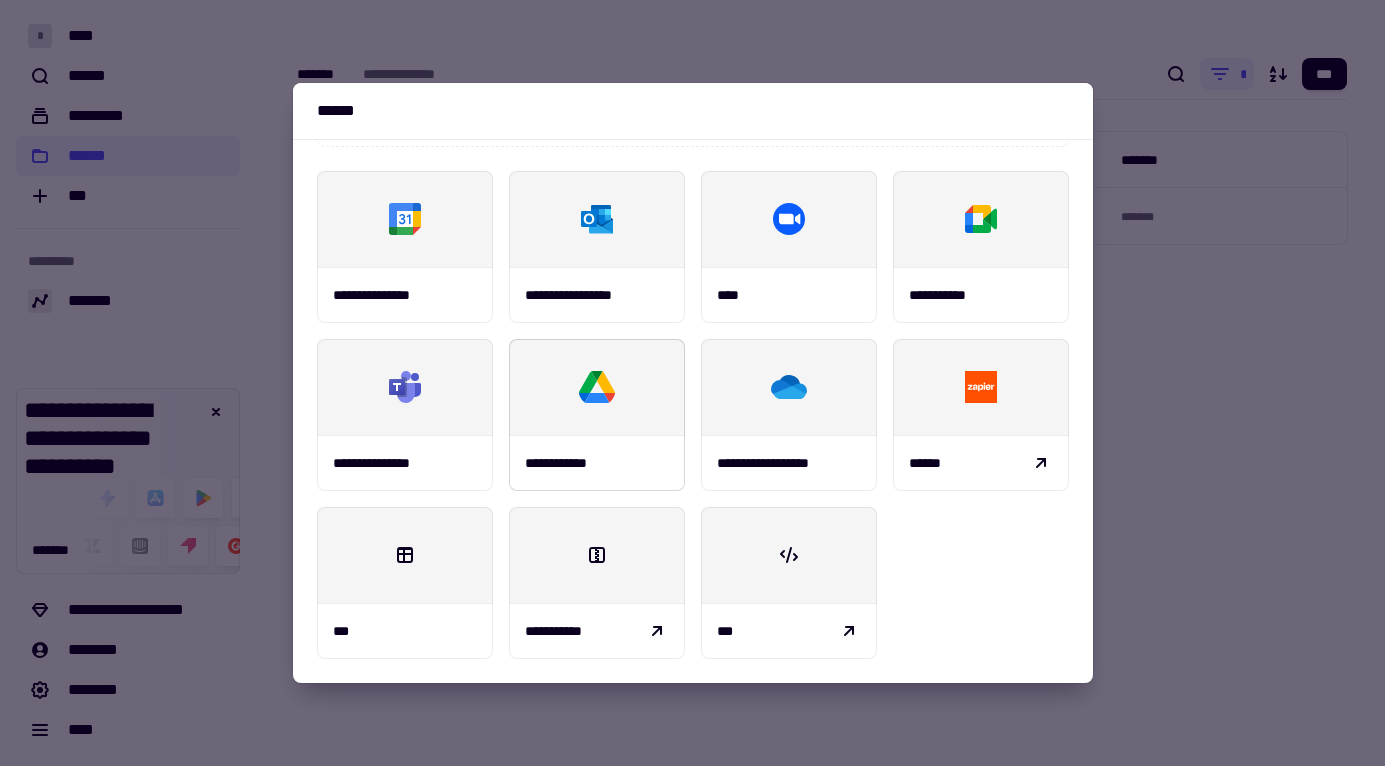 click at bounding box center [597, 387] 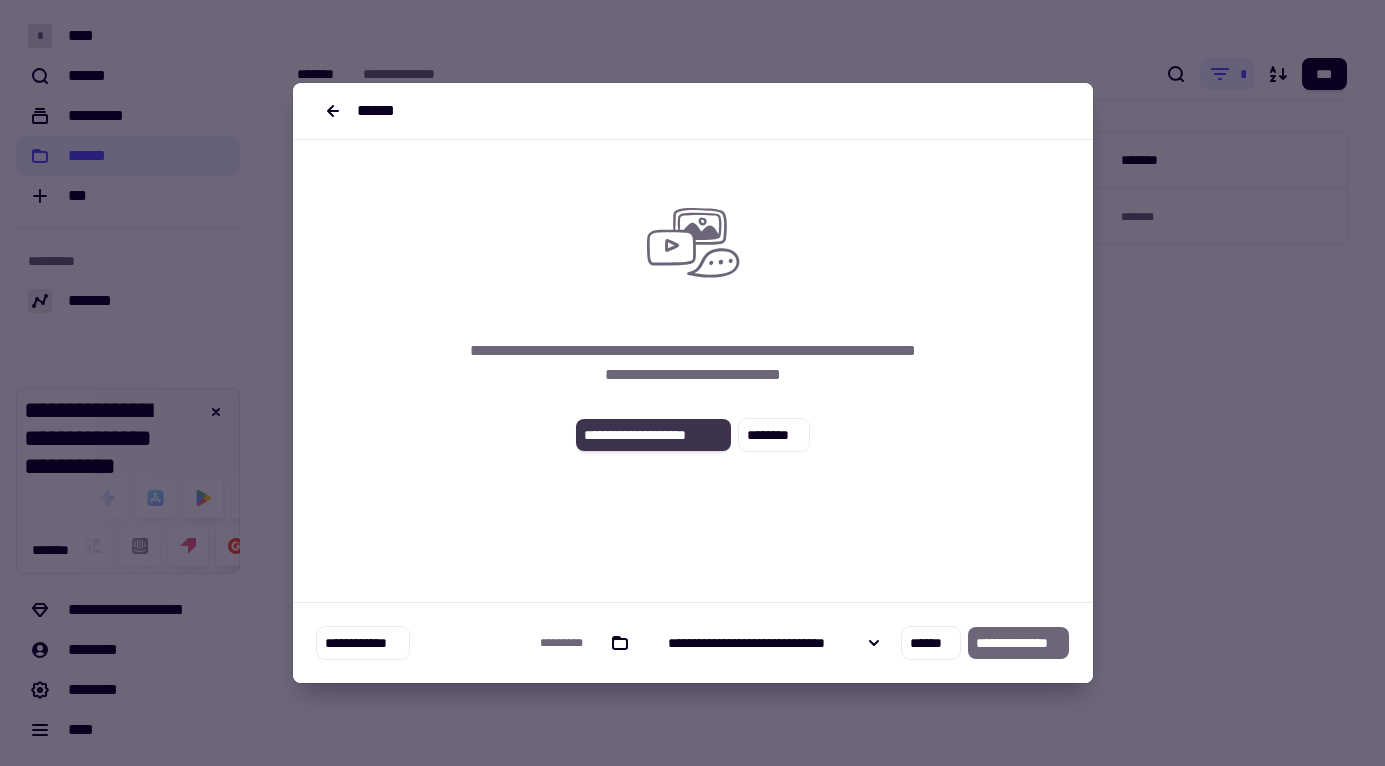 click on "**********" 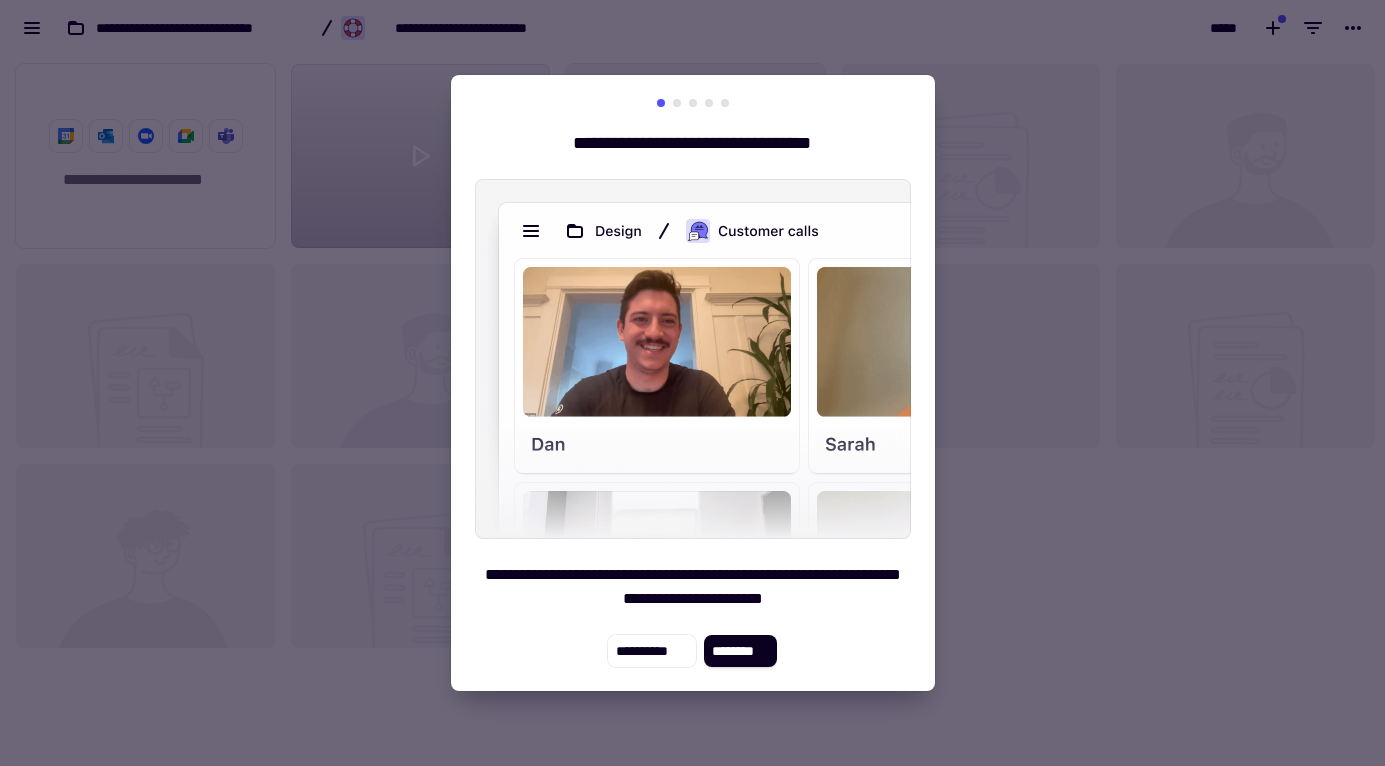 scroll, scrollTop: 16, scrollLeft: 16, axis: both 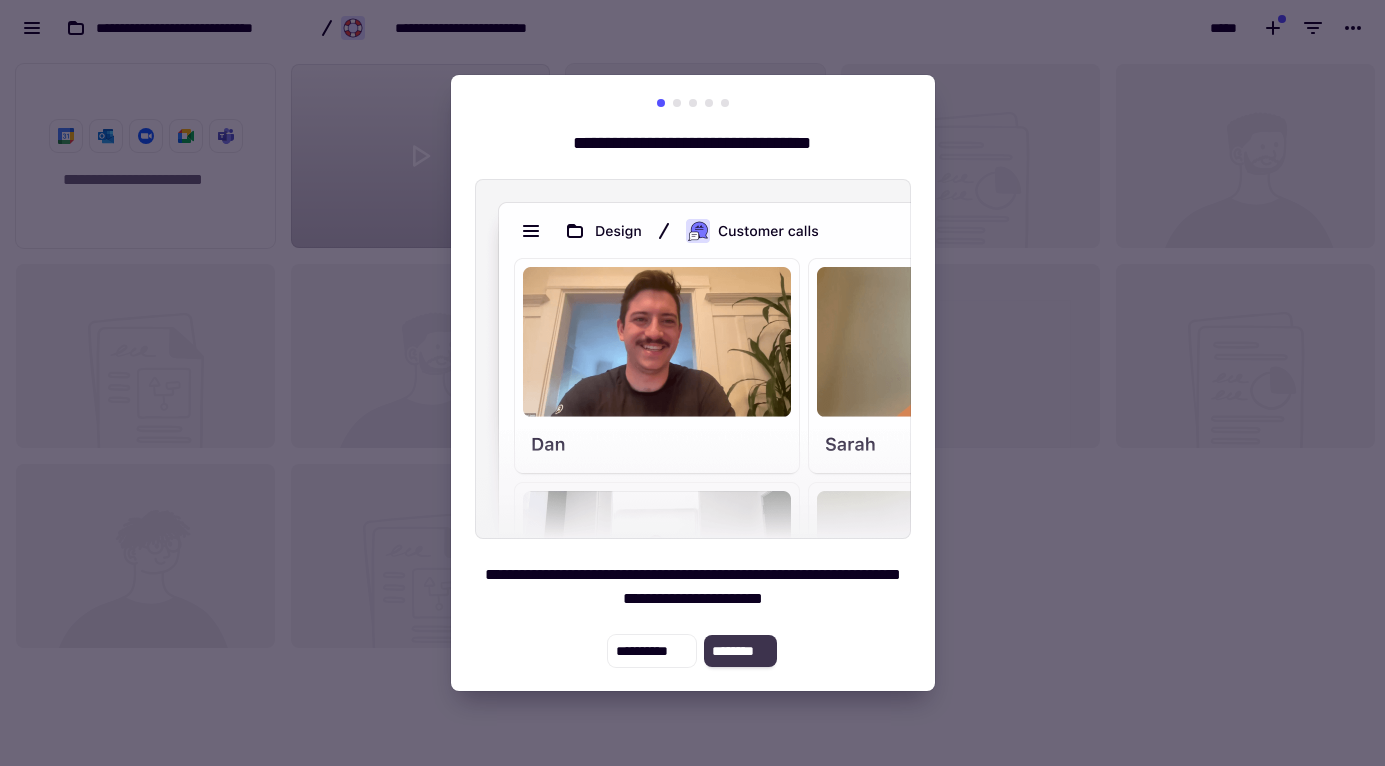 click on "********" 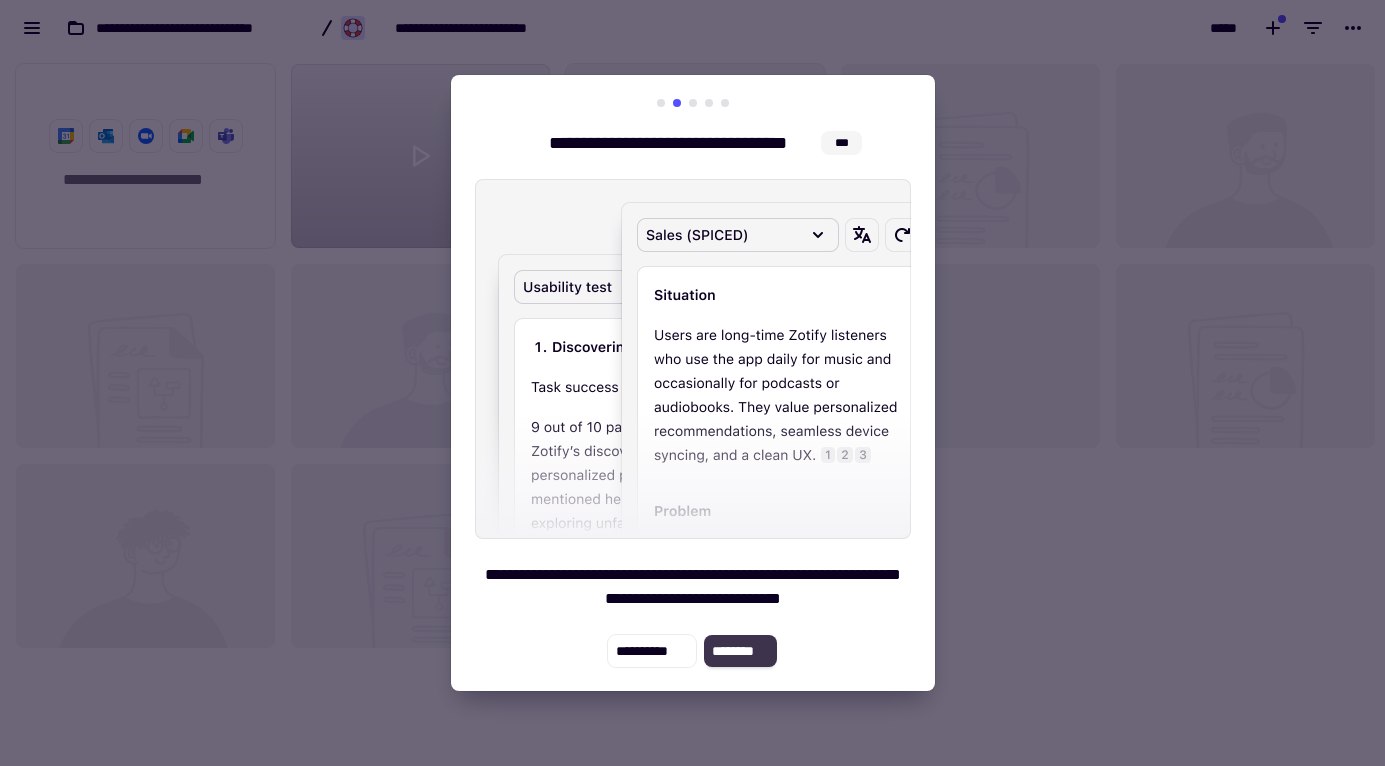 click on "********" 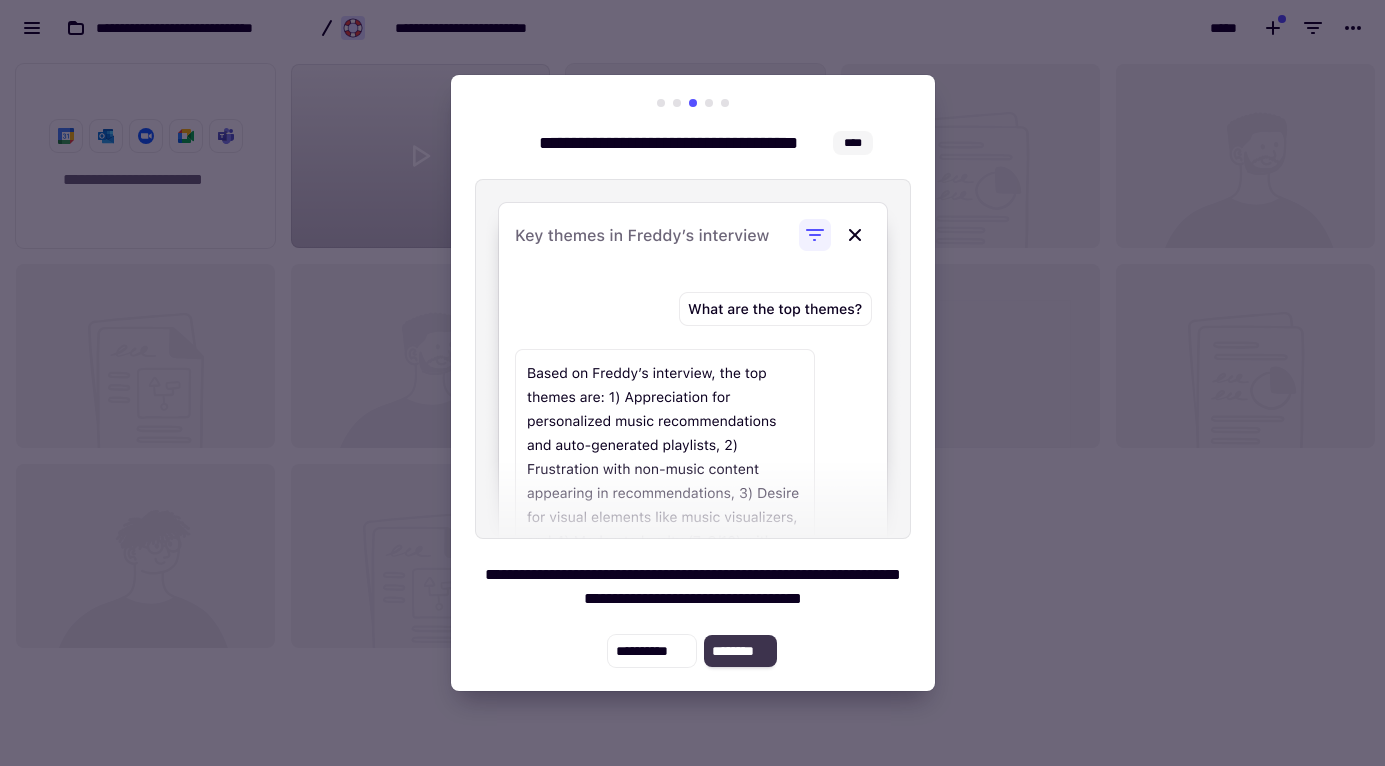click on "********" 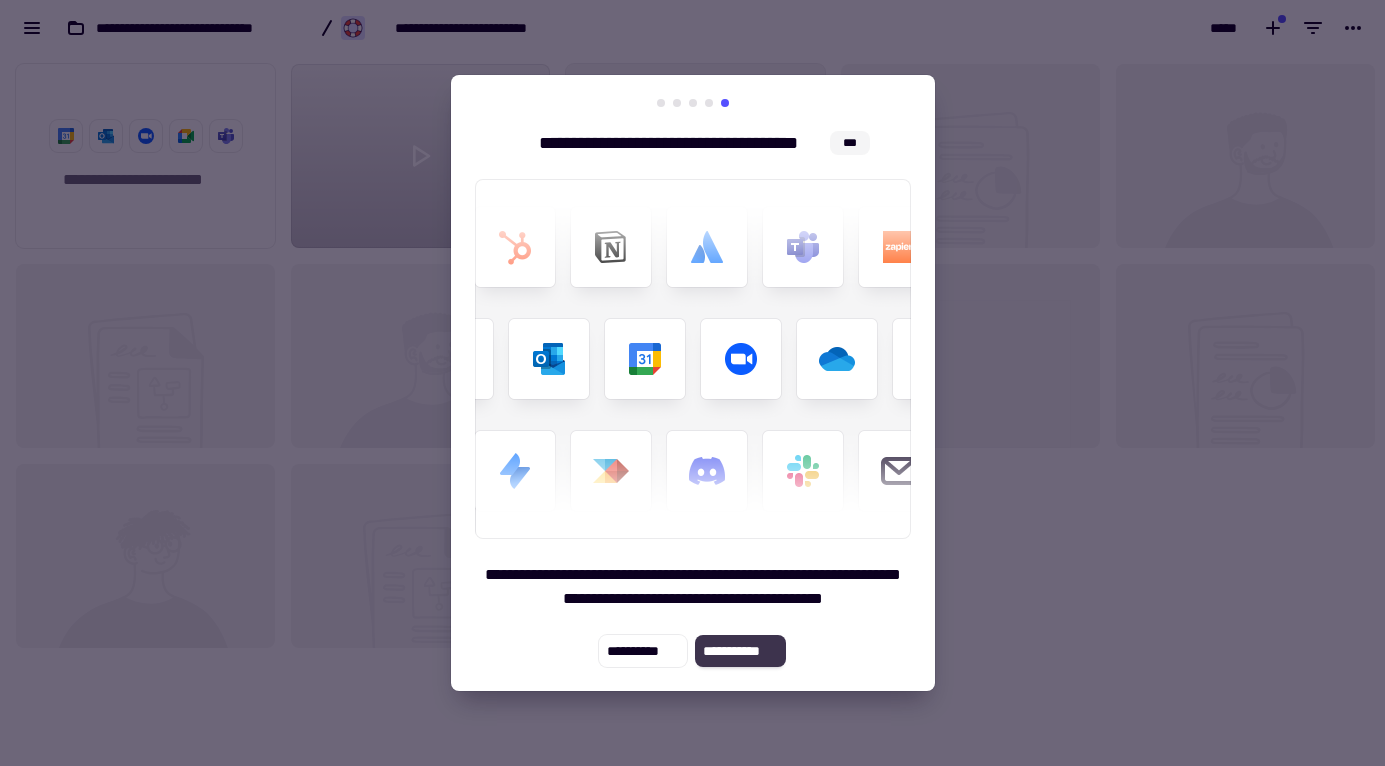click on "**********" 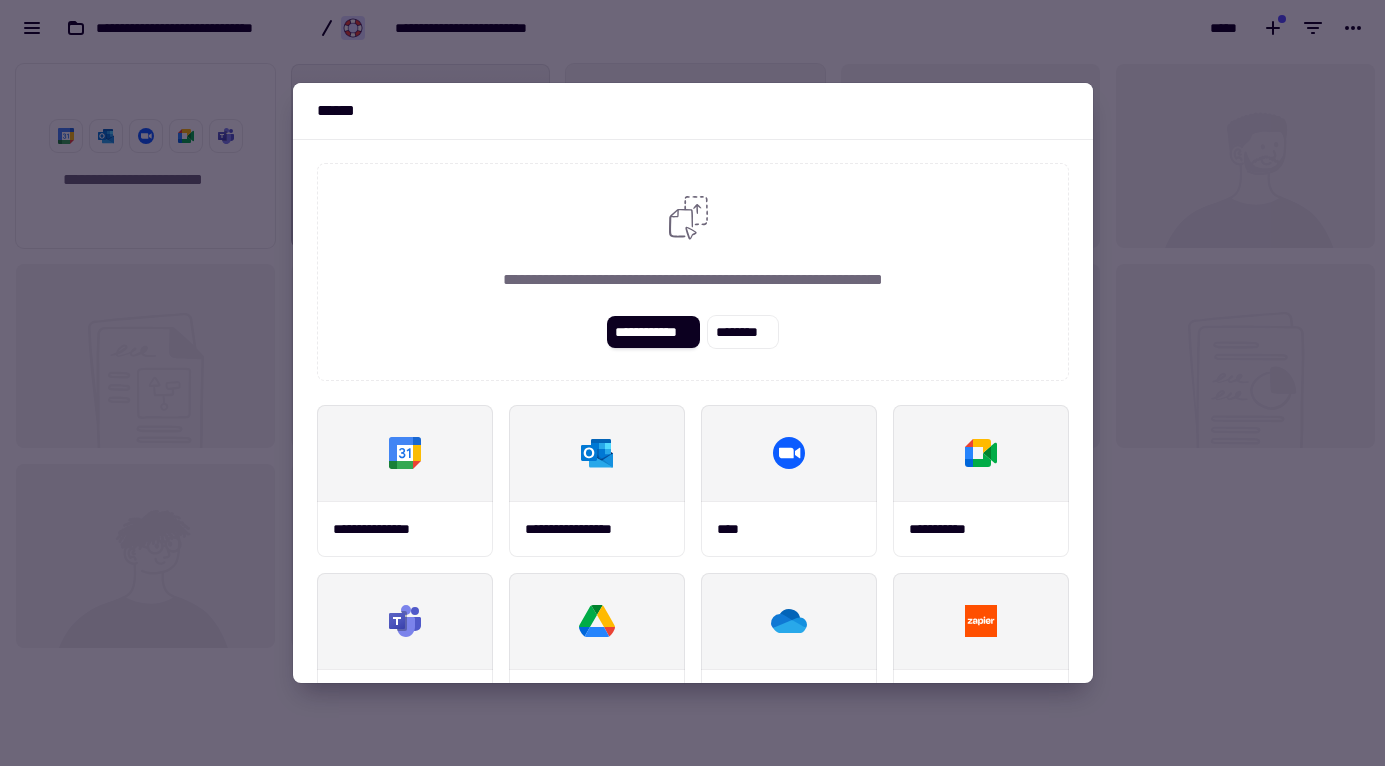 click at bounding box center [692, 383] 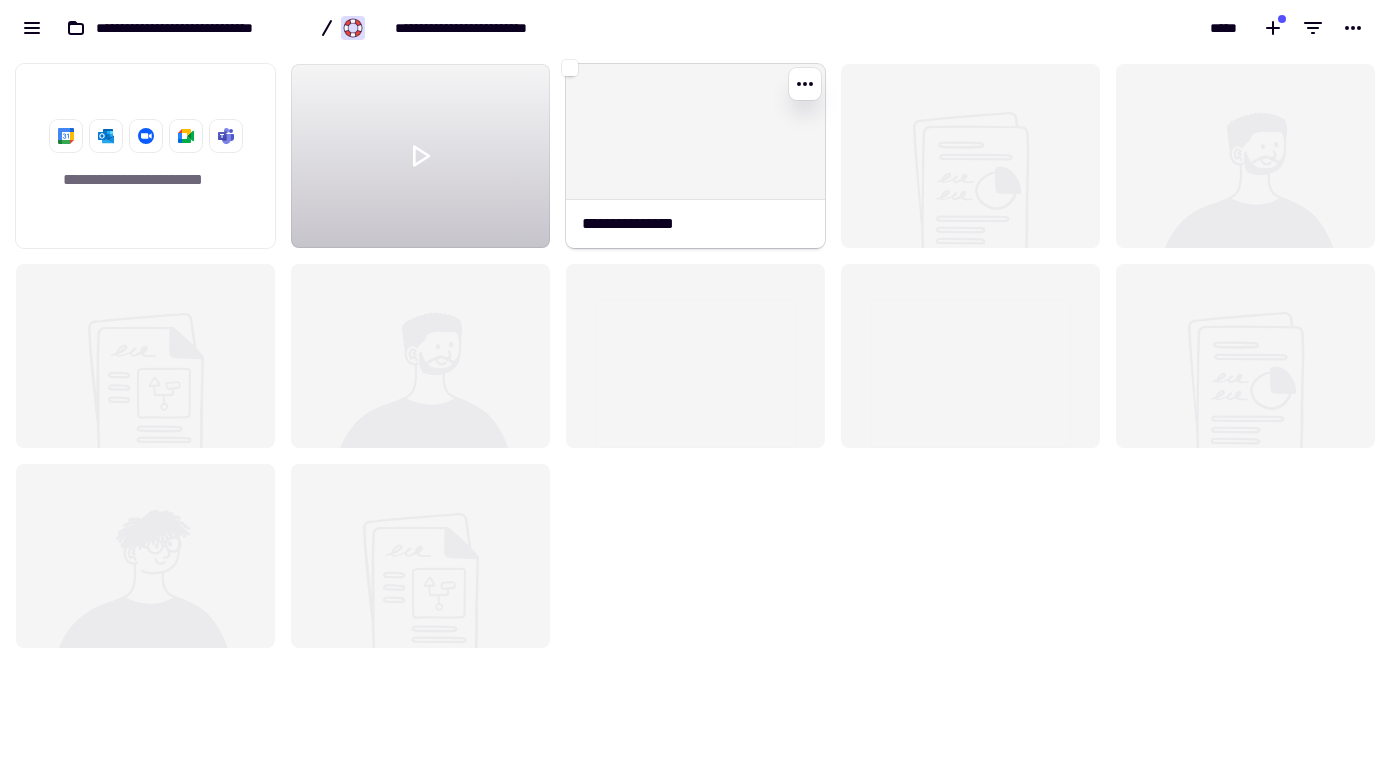click 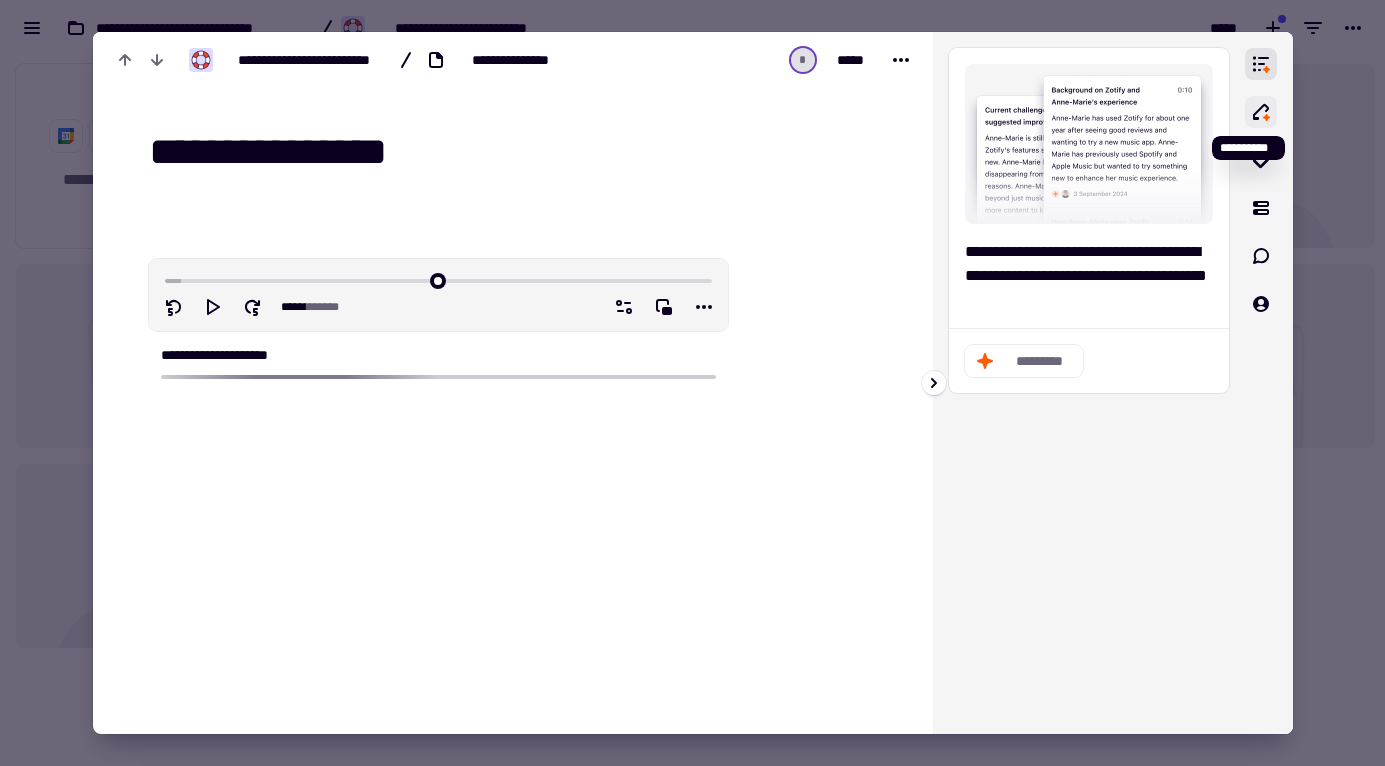 click 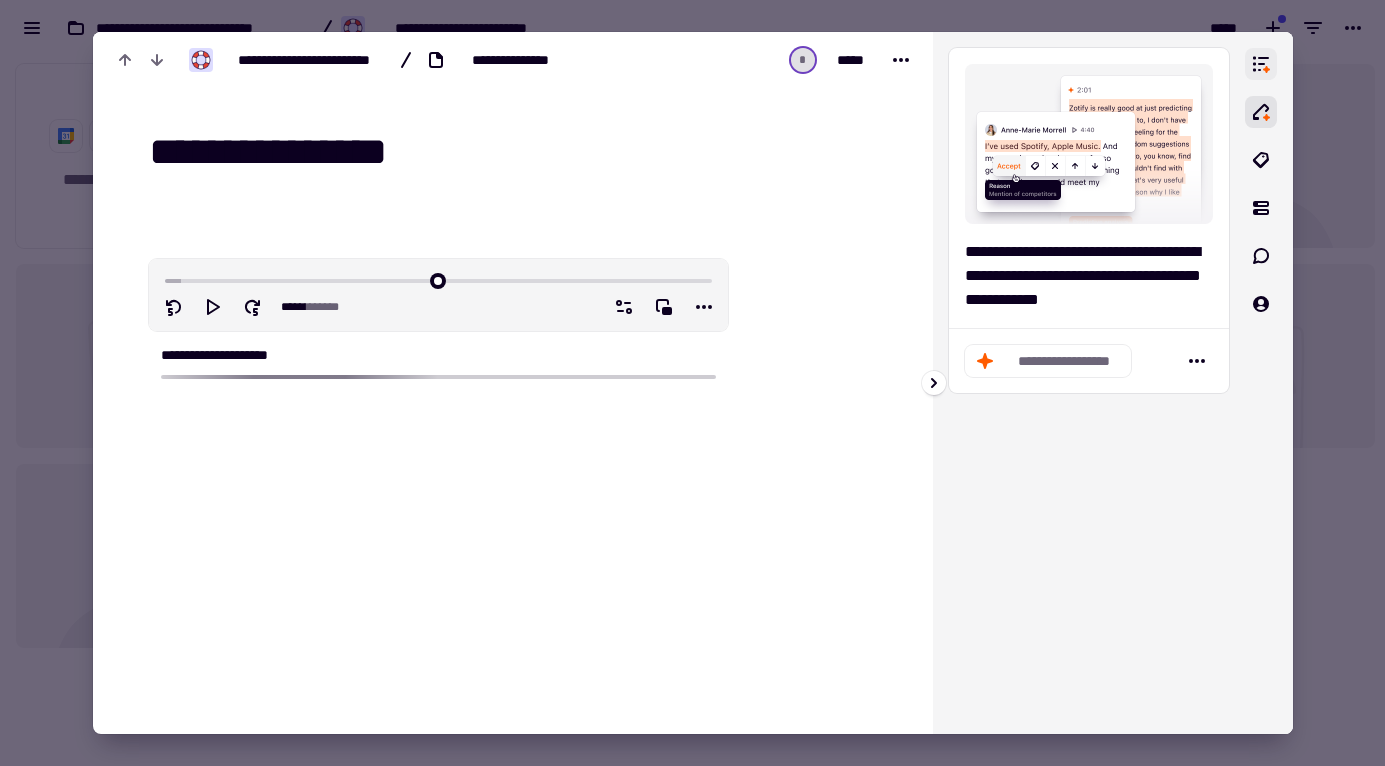 click 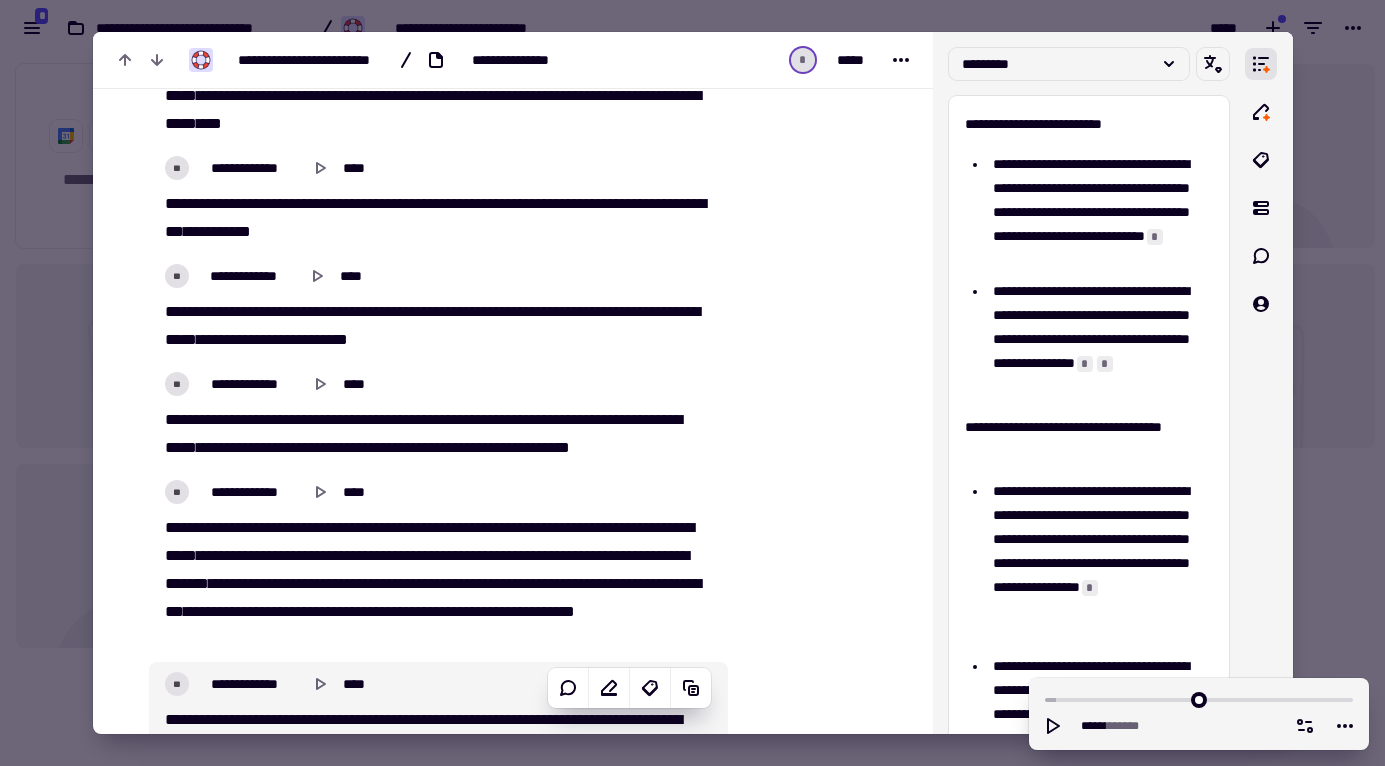 scroll, scrollTop: 4200, scrollLeft: 0, axis: vertical 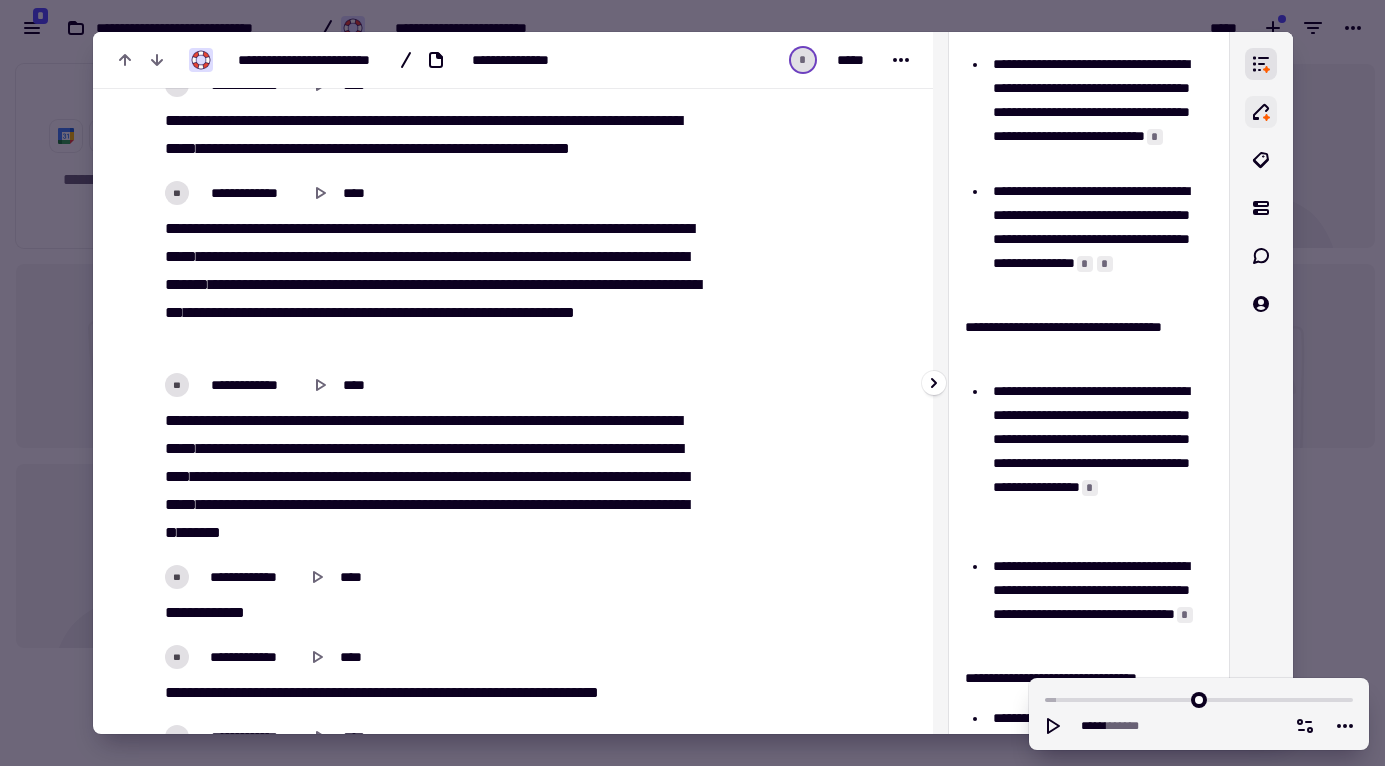 click 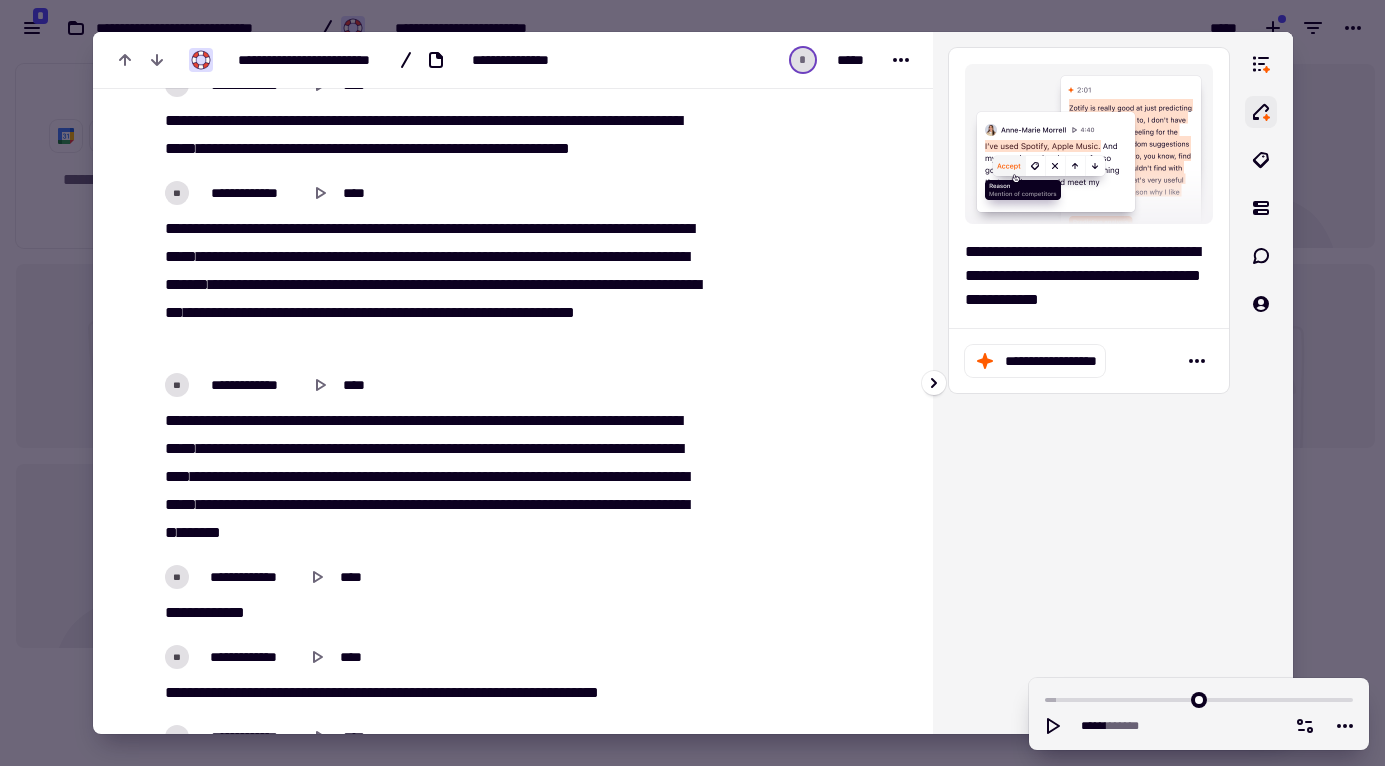 scroll, scrollTop: 0, scrollLeft: 0, axis: both 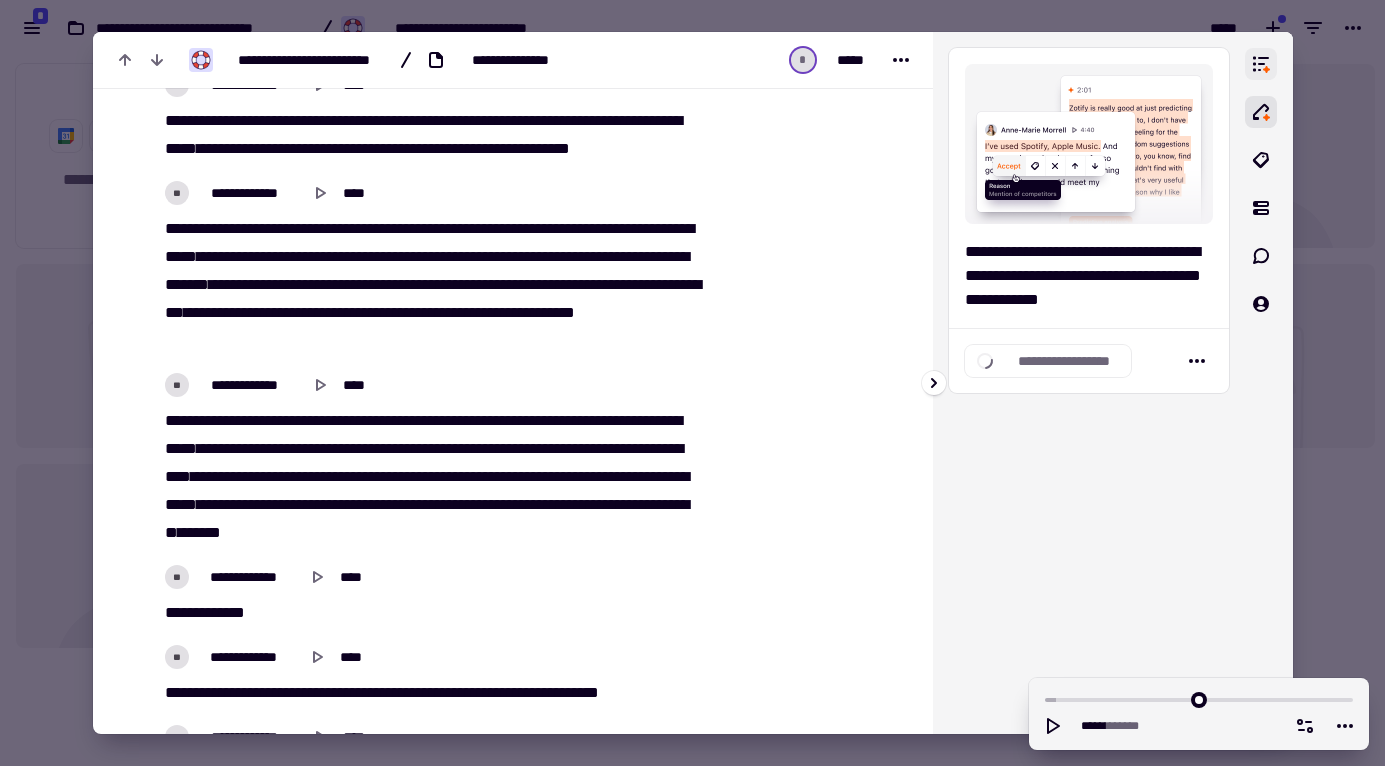click 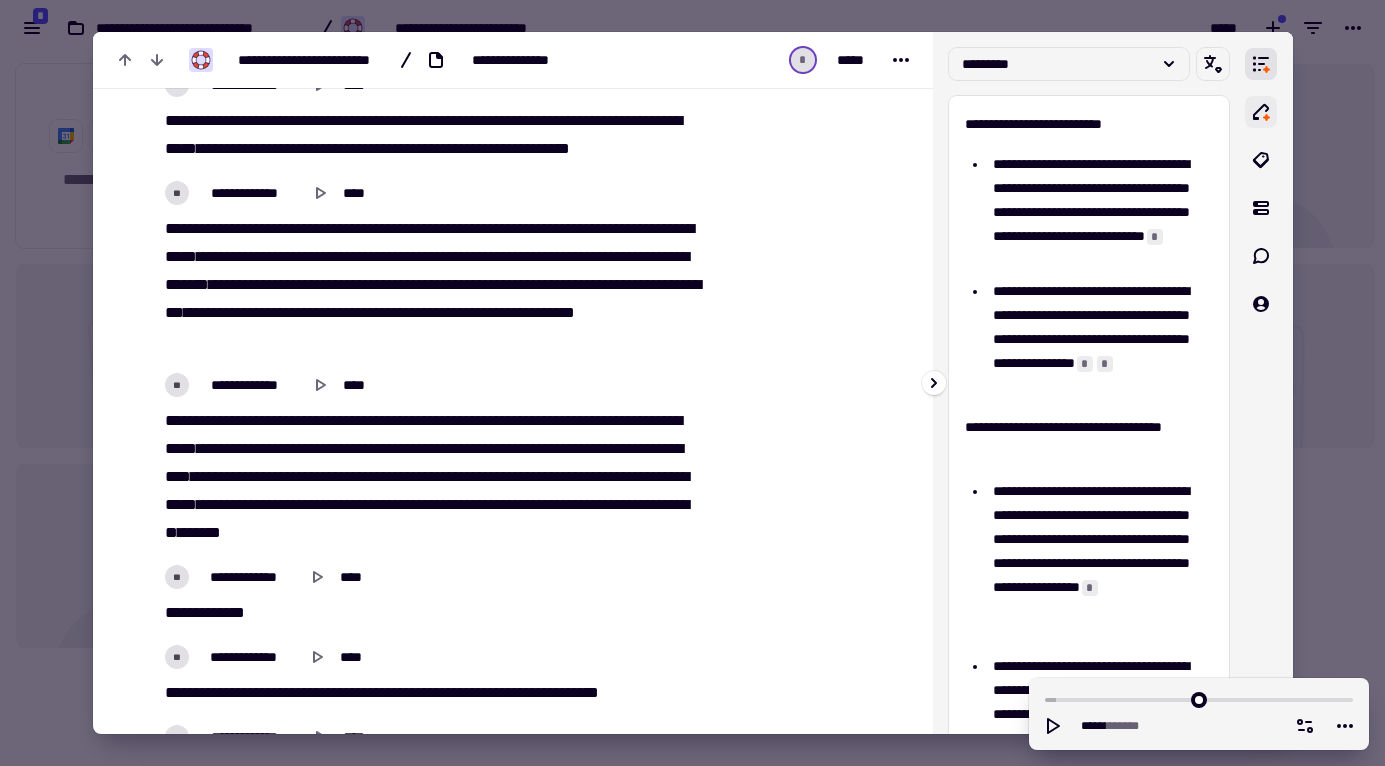click 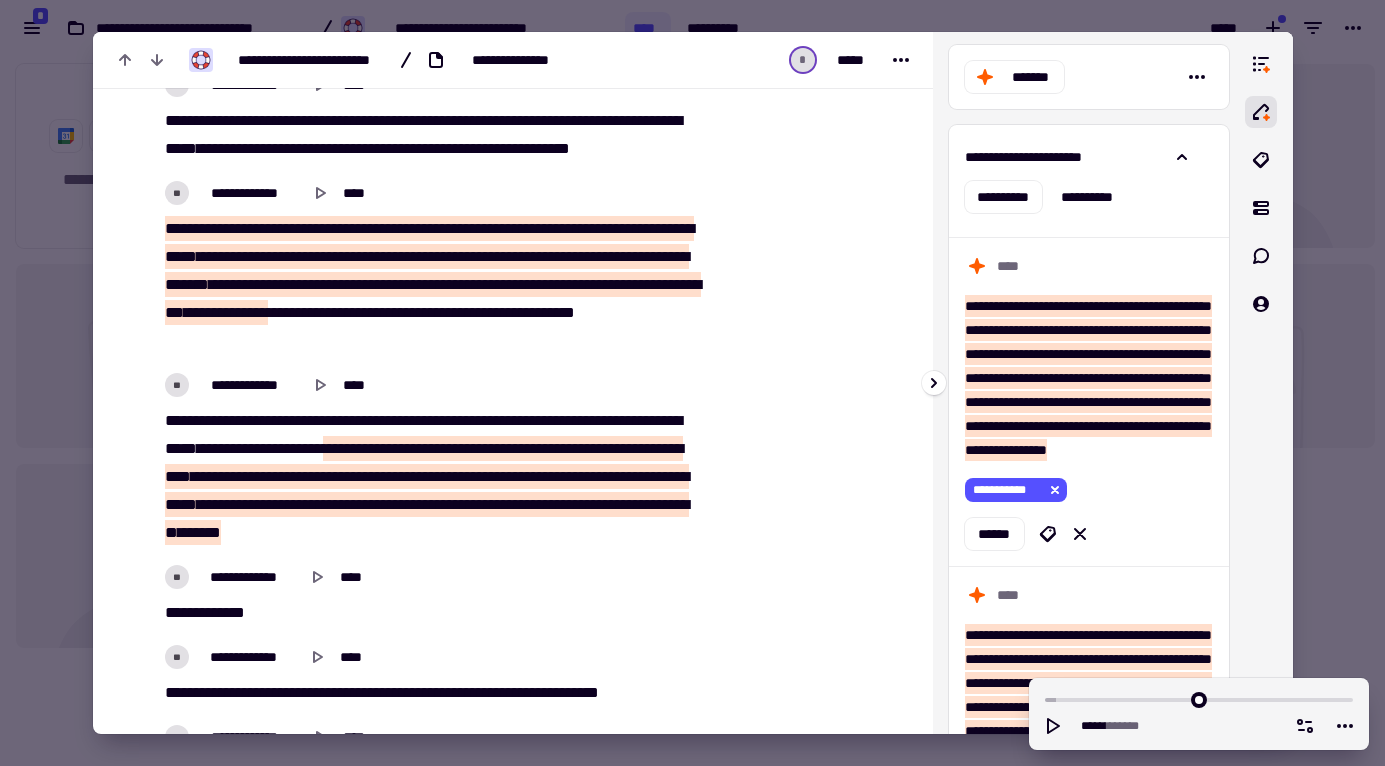 scroll, scrollTop: 0, scrollLeft: 0, axis: both 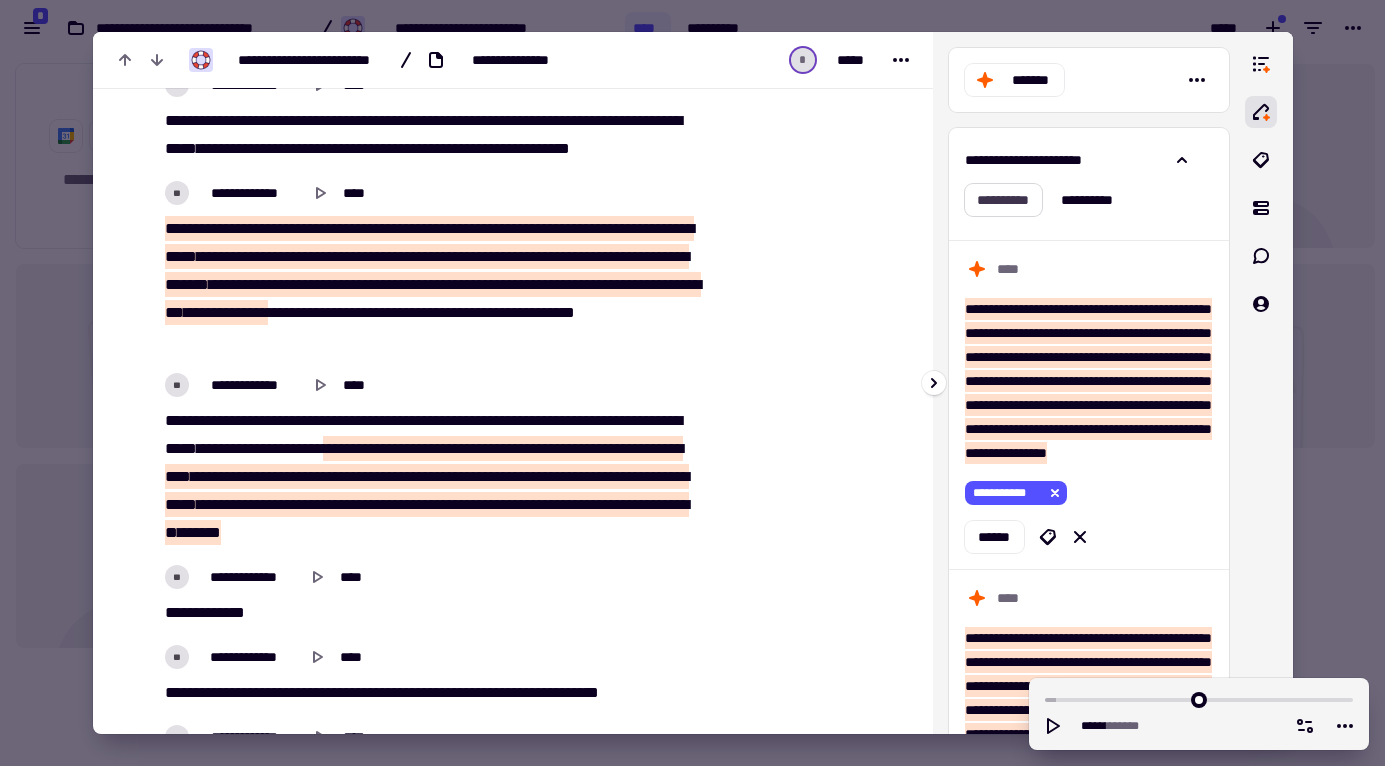 click on "**********" 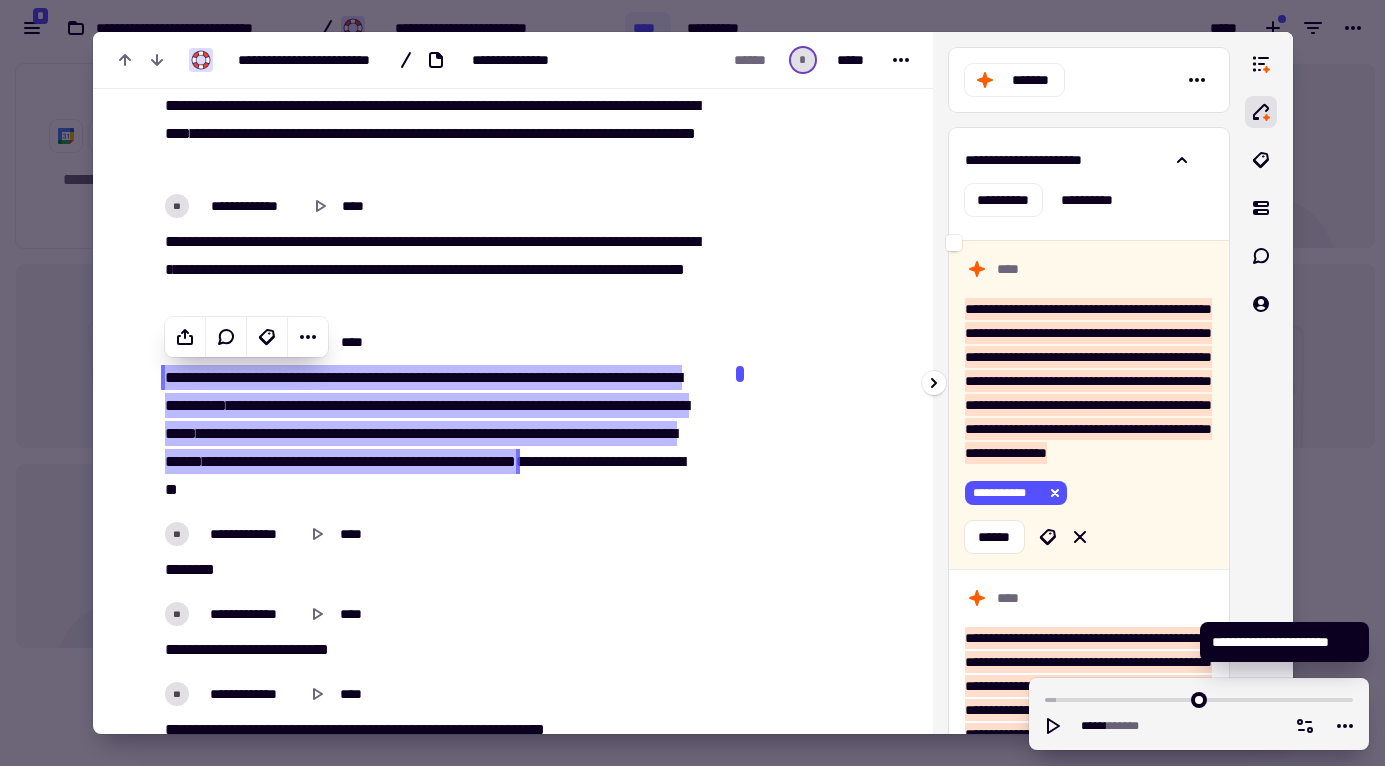 scroll, scrollTop: 979, scrollLeft: 0, axis: vertical 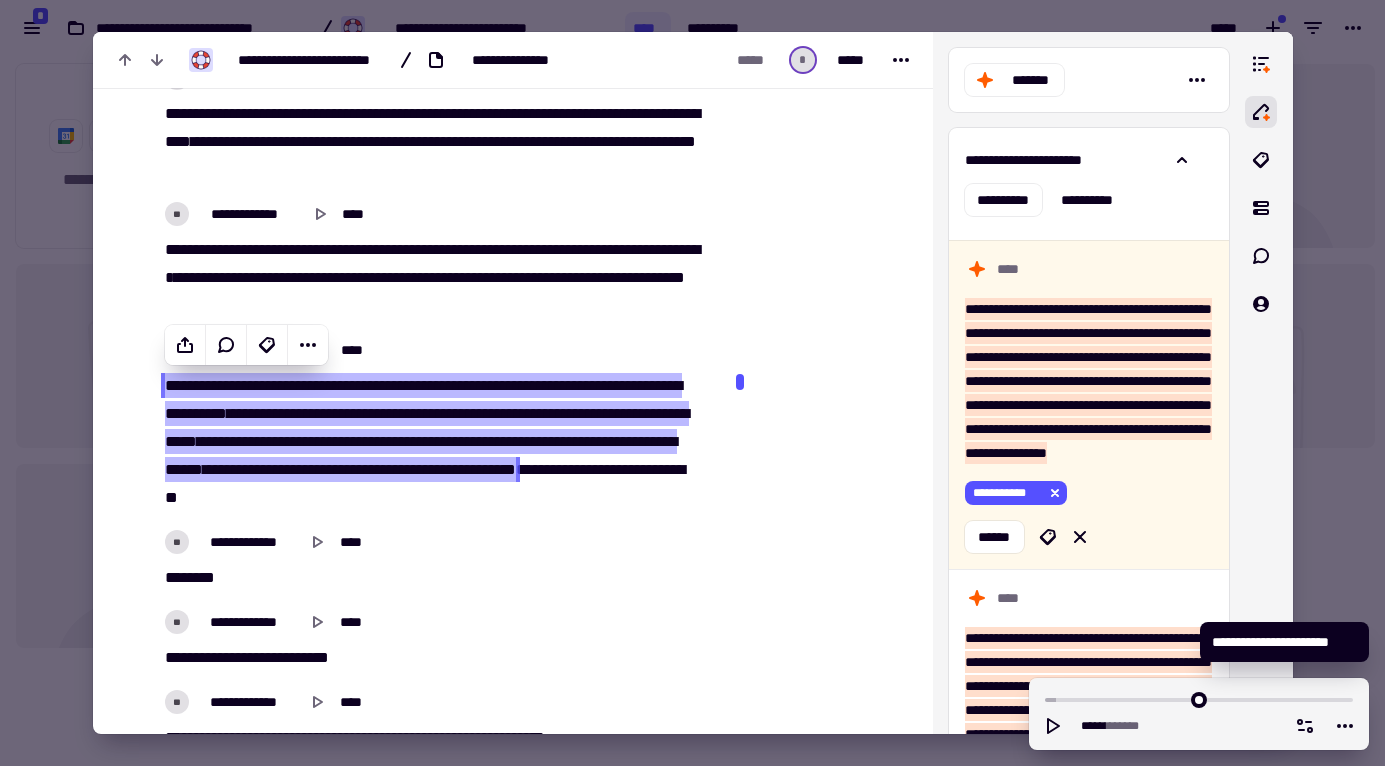click at bounding box center (740, 382) 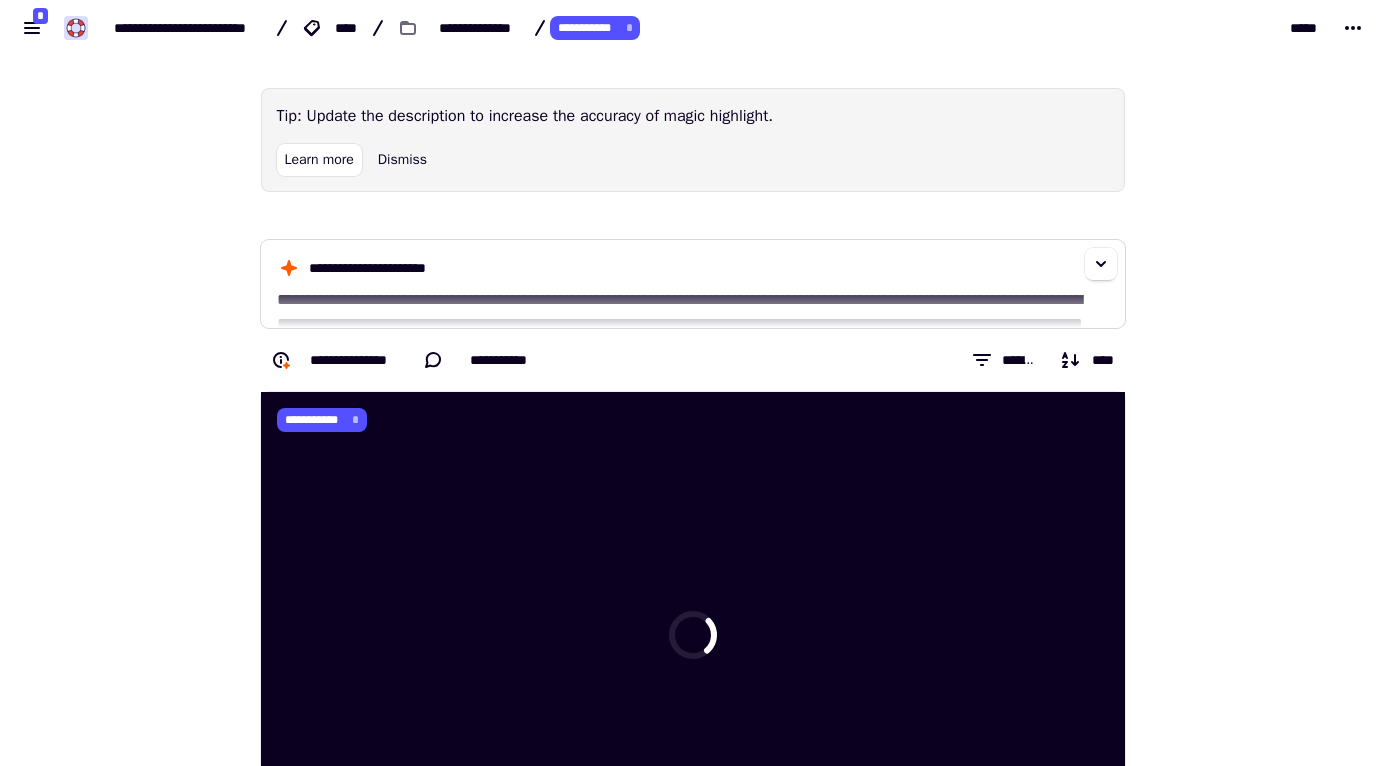 click on "**********" at bounding box center (693, 284) 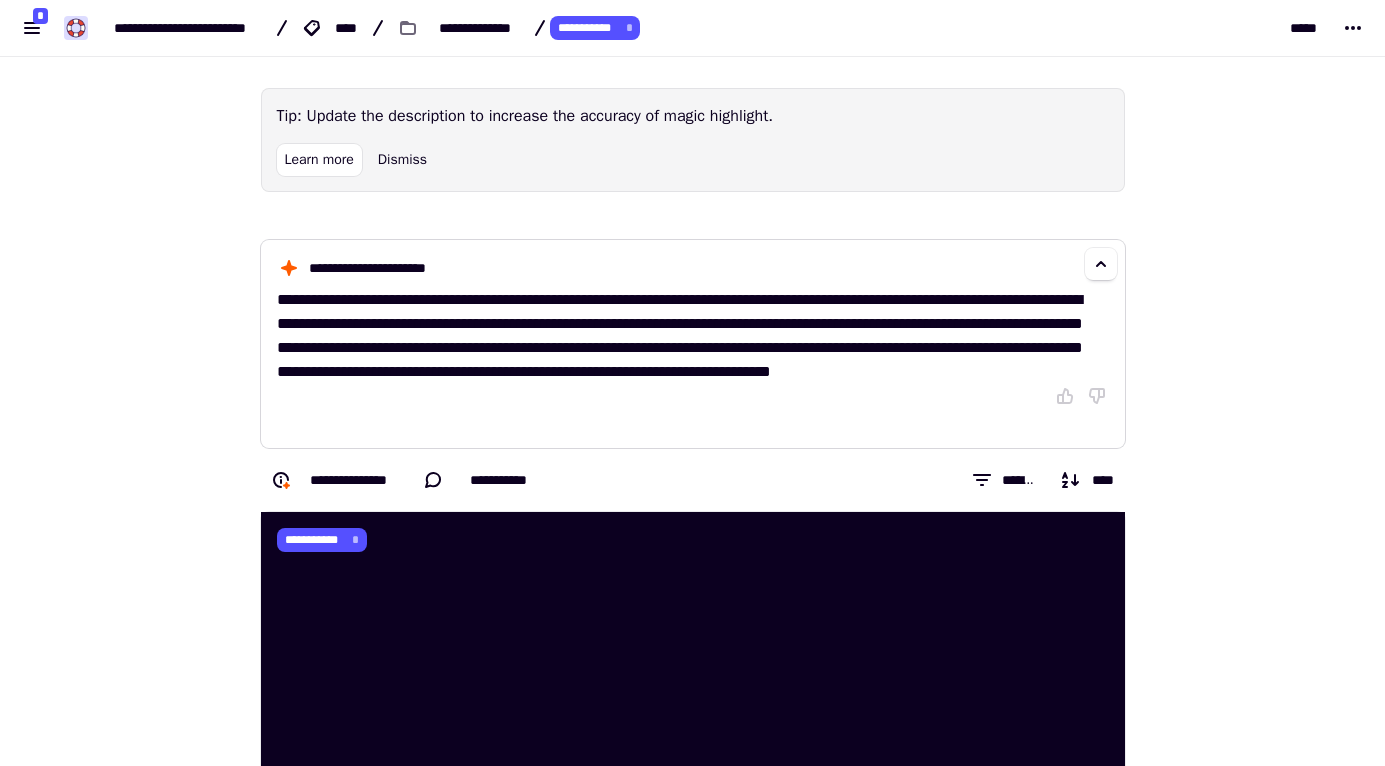 scroll, scrollTop: 700, scrollLeft: 0, axis: vertical 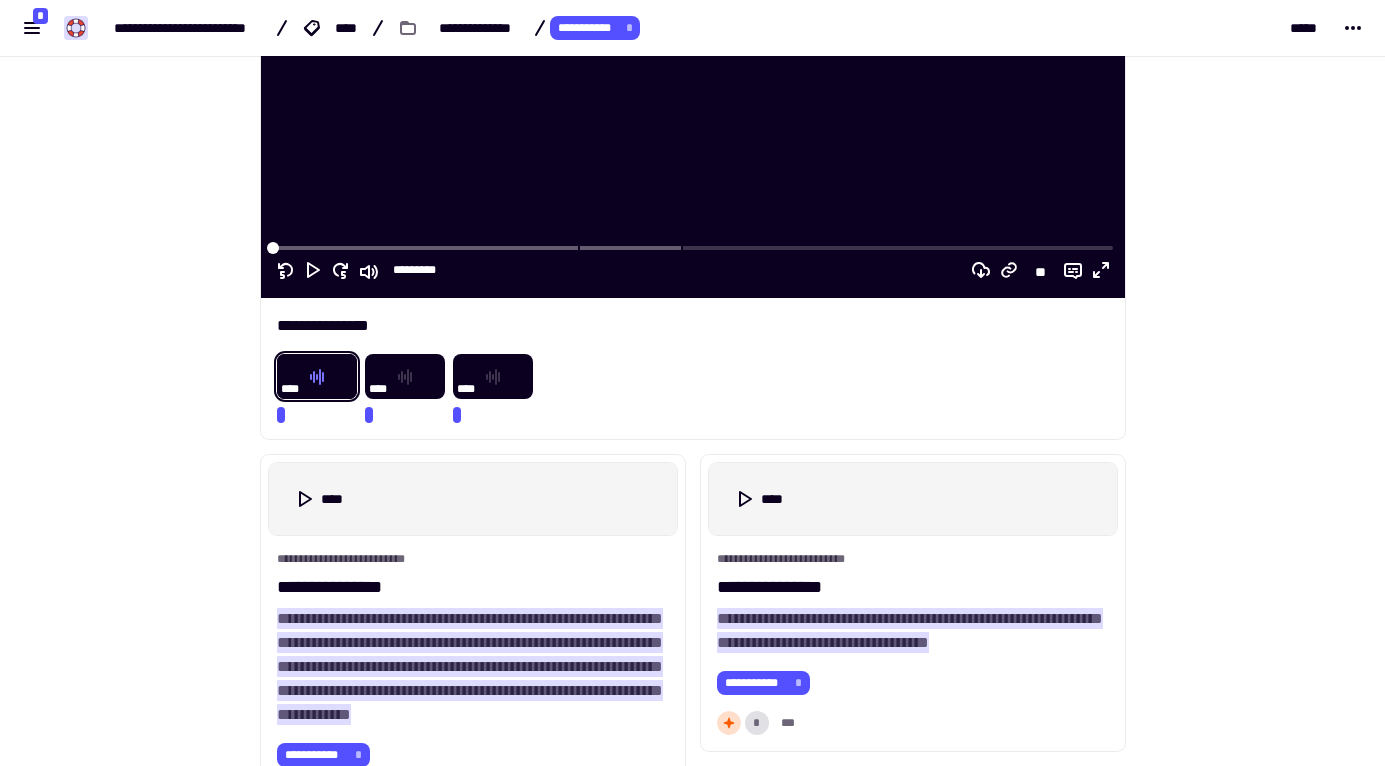 click 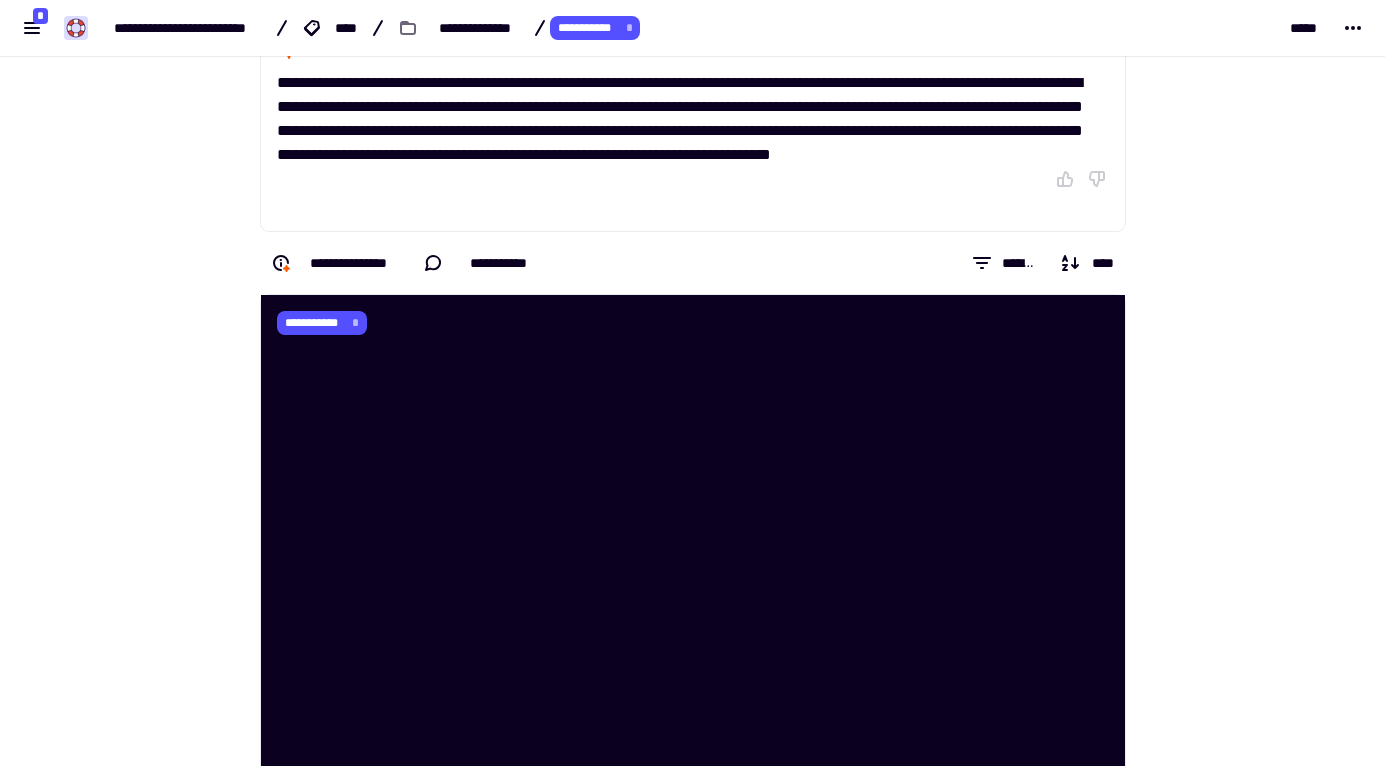 scroll, scrollTop: 200, scrollLeft: 0, axis: vertical 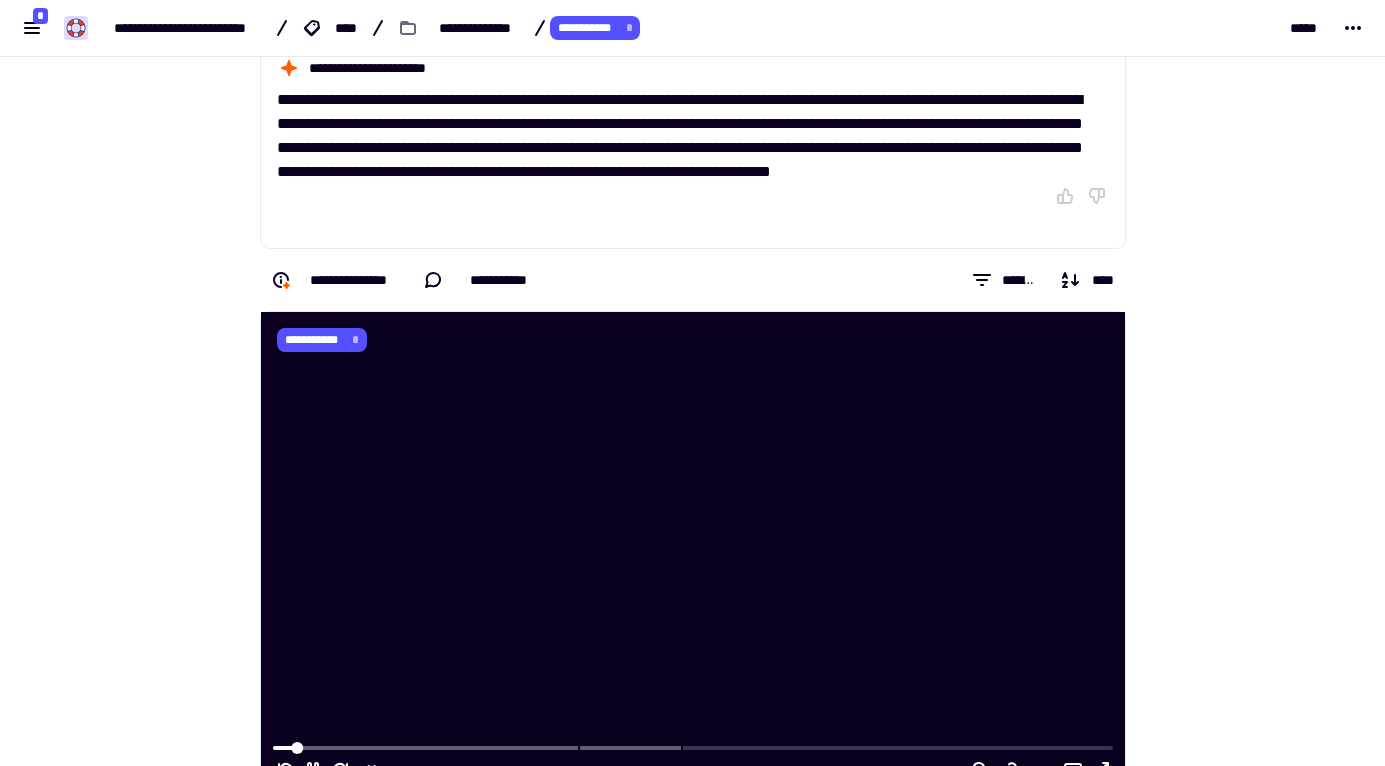 click at bounding box center [693, 555] 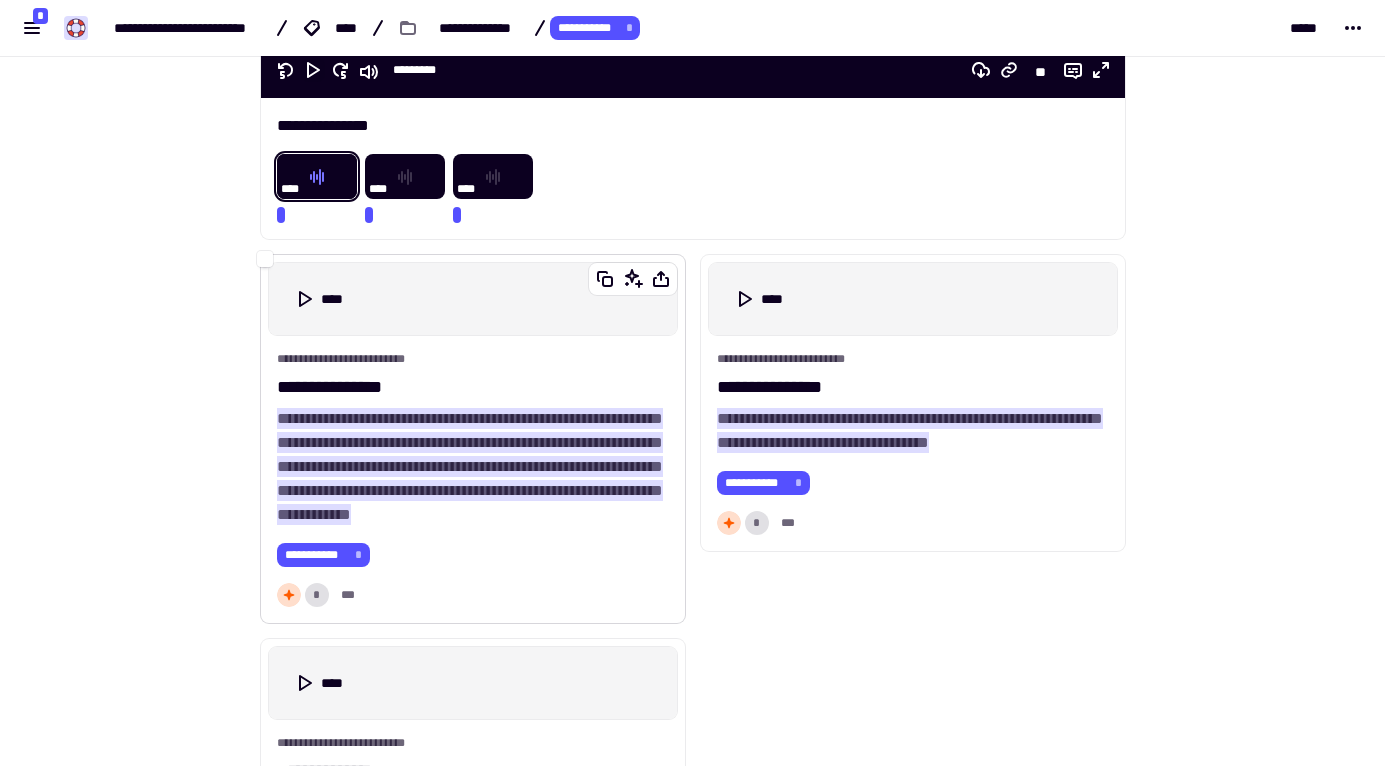scroll, scrollTop: 1200, scrollLeft: 0, axis: vertical 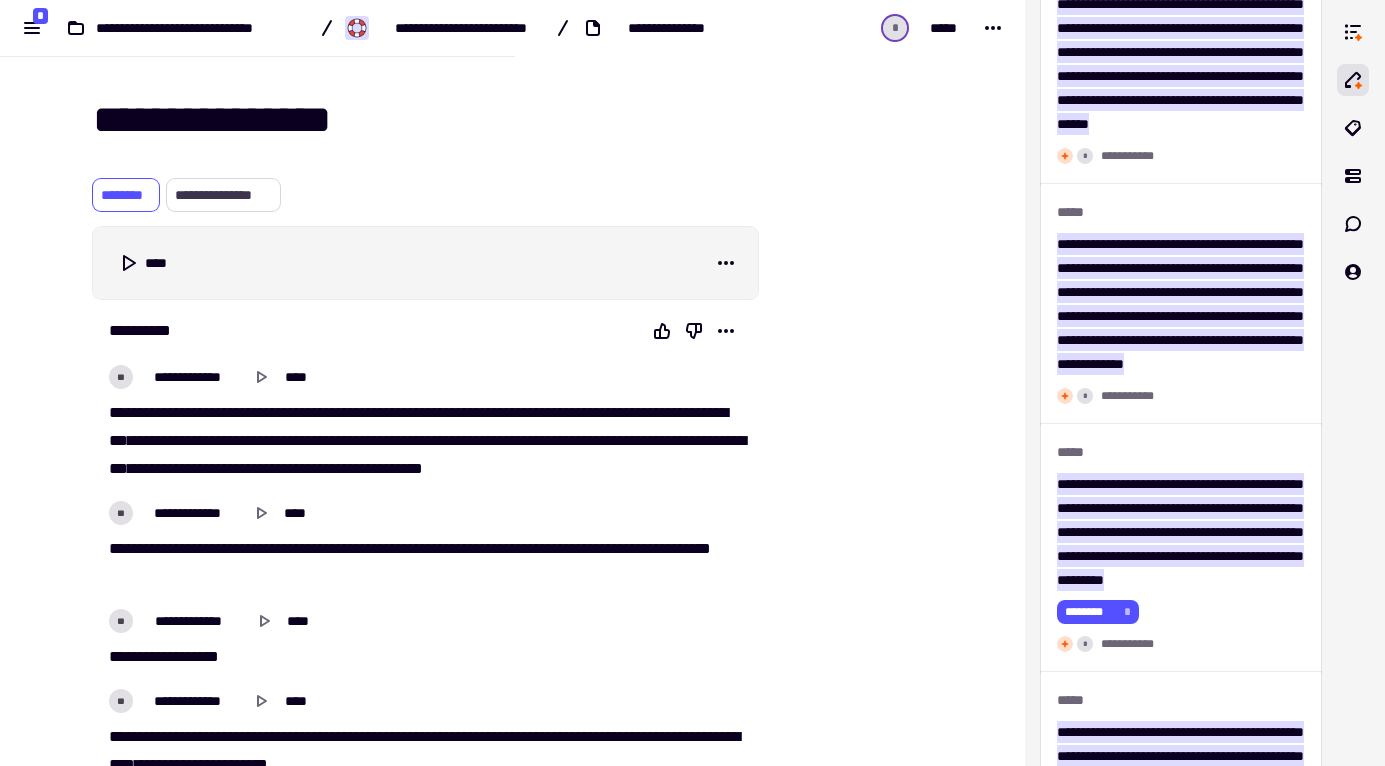 click on "**********" 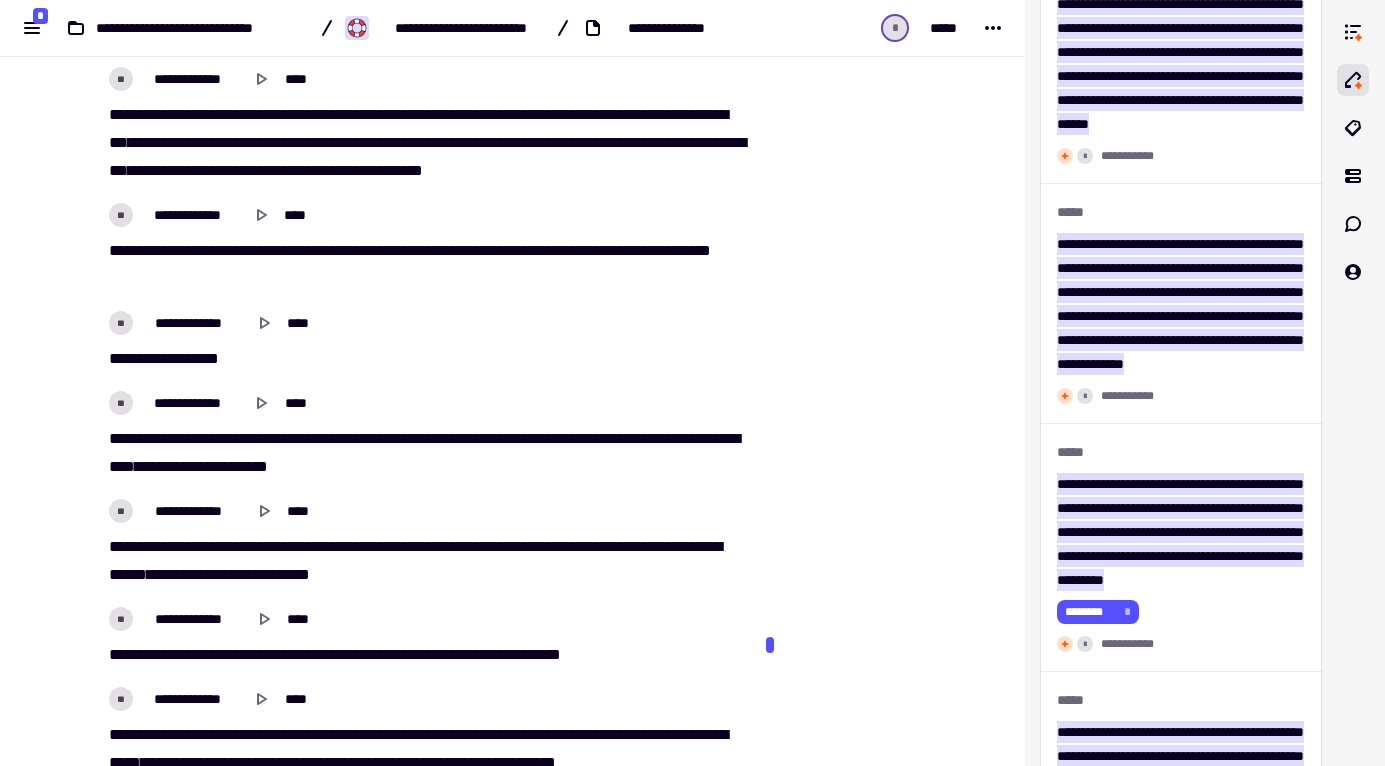 scroll, scrollTop: 1200, scrollLeft: 0, axis: vertical 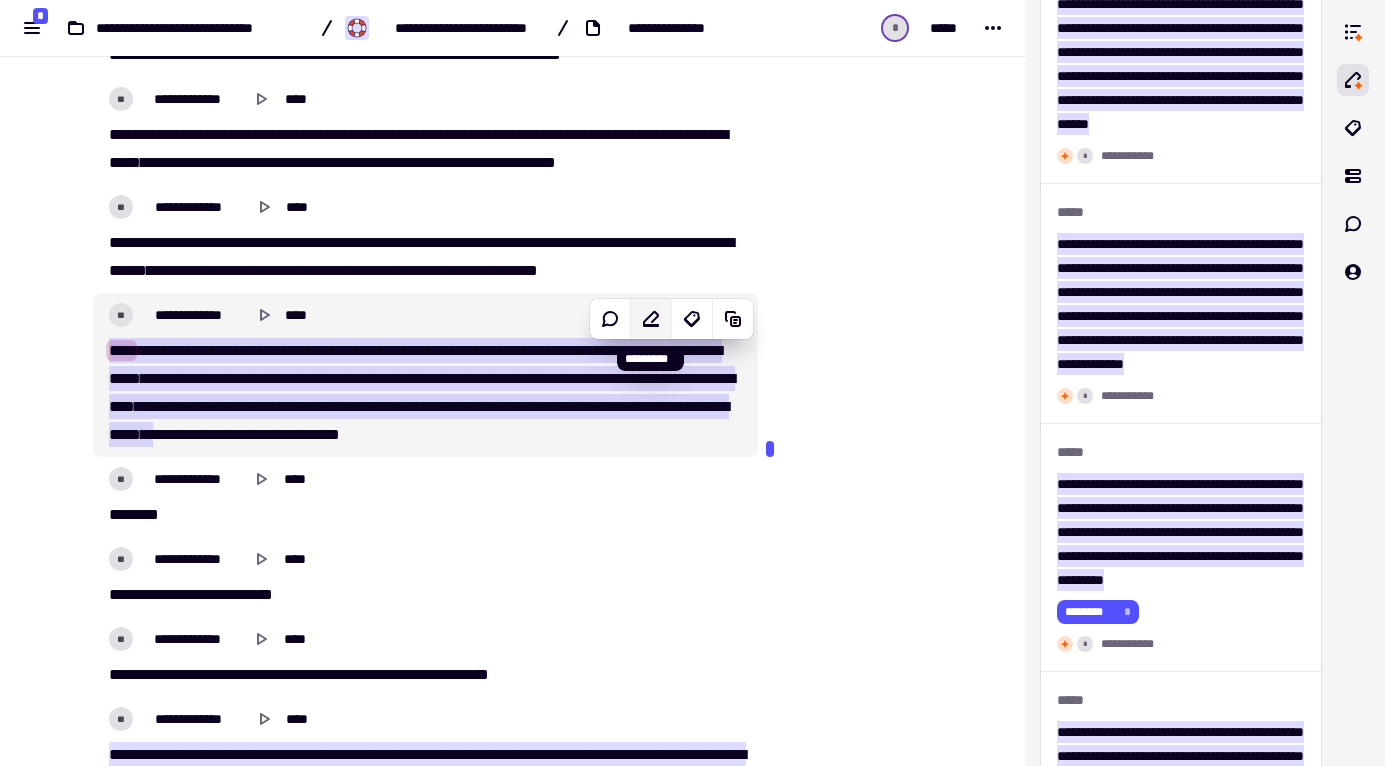 click 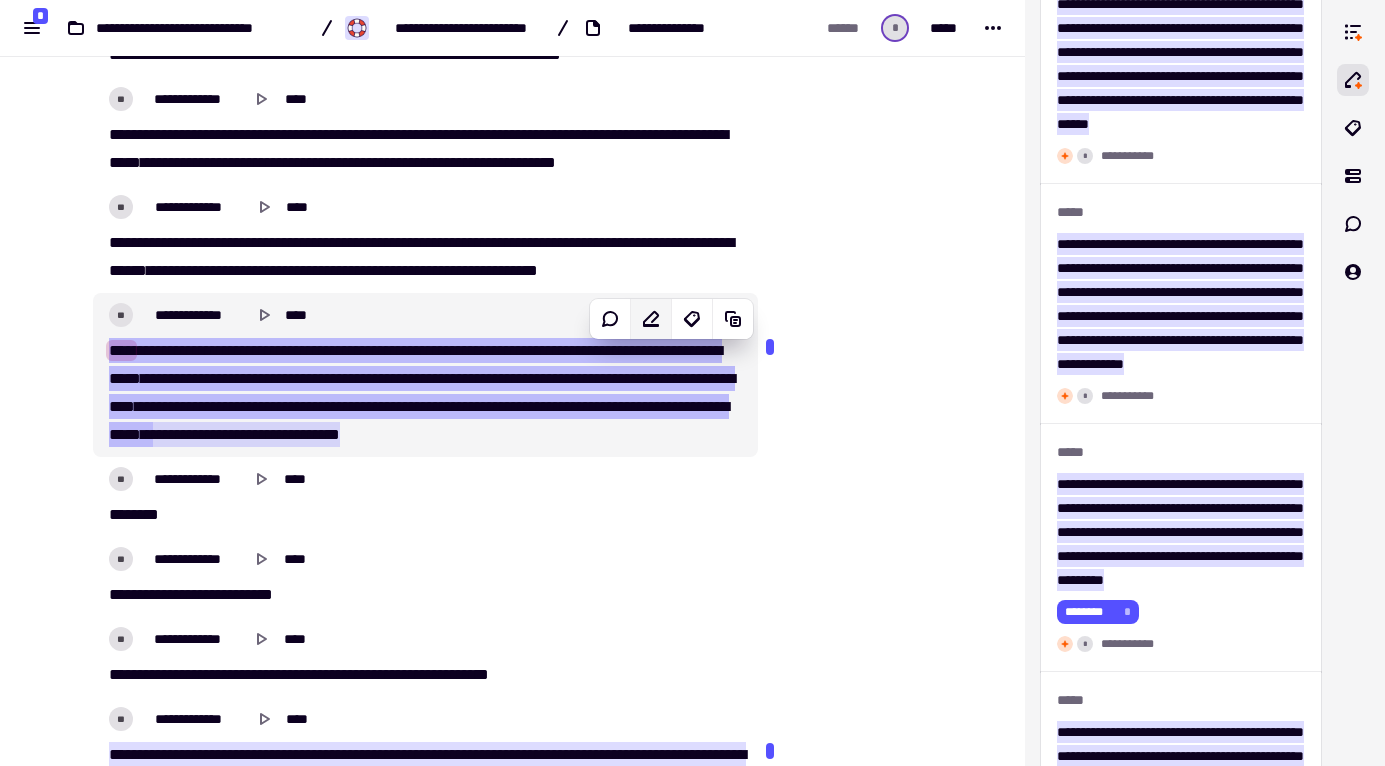 click 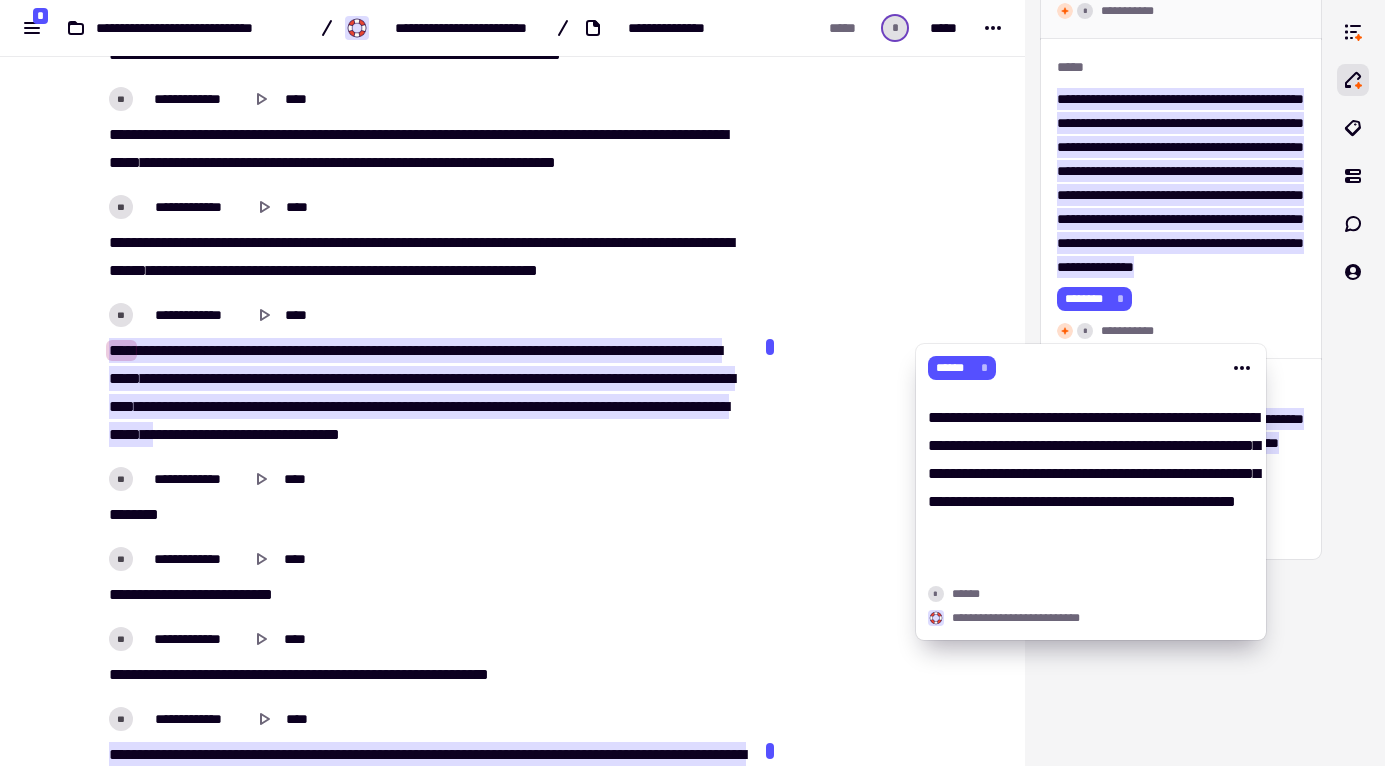 scroll, scrollTop: 4300, scrollLeft: 0, axis: vertical 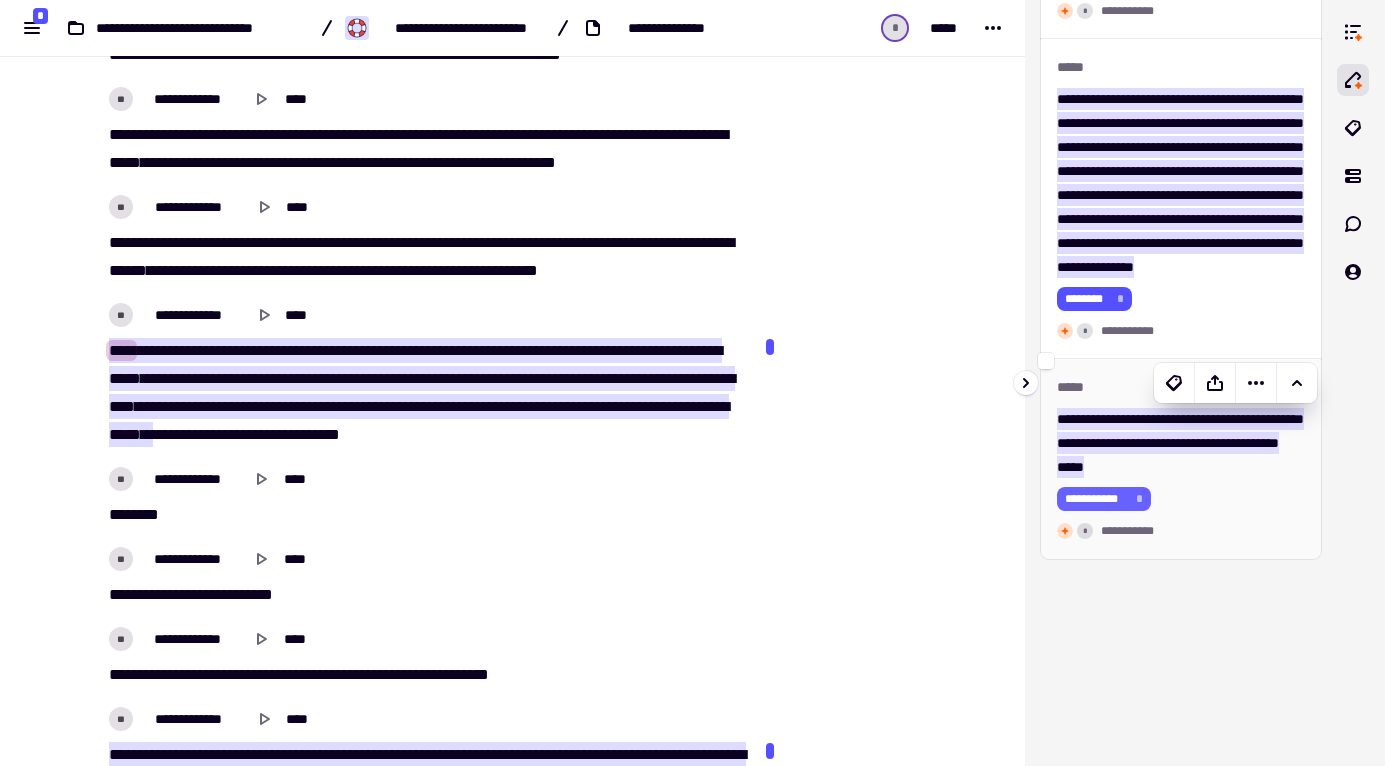 click on "**********" at bounding box center [1096, 499] 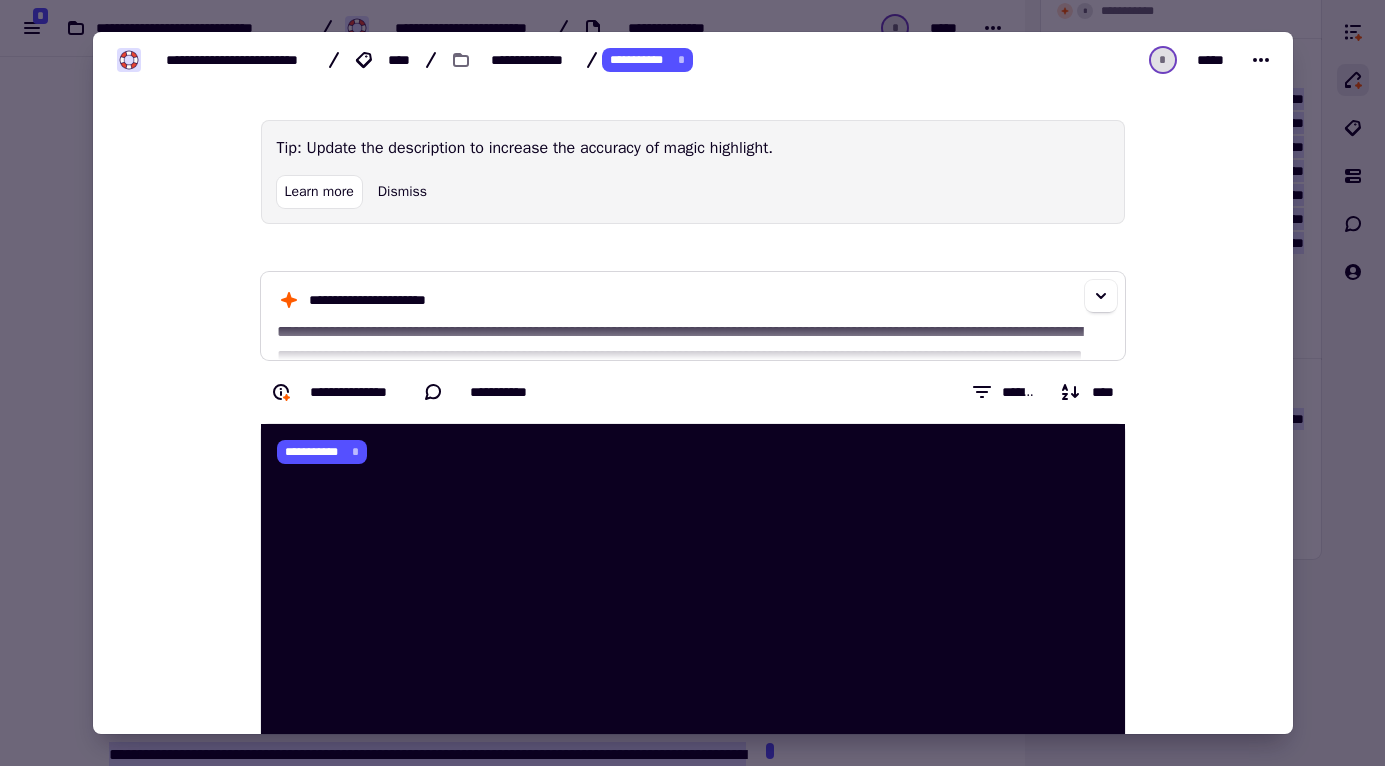 click on "**********" at bounding box center [693, 316] 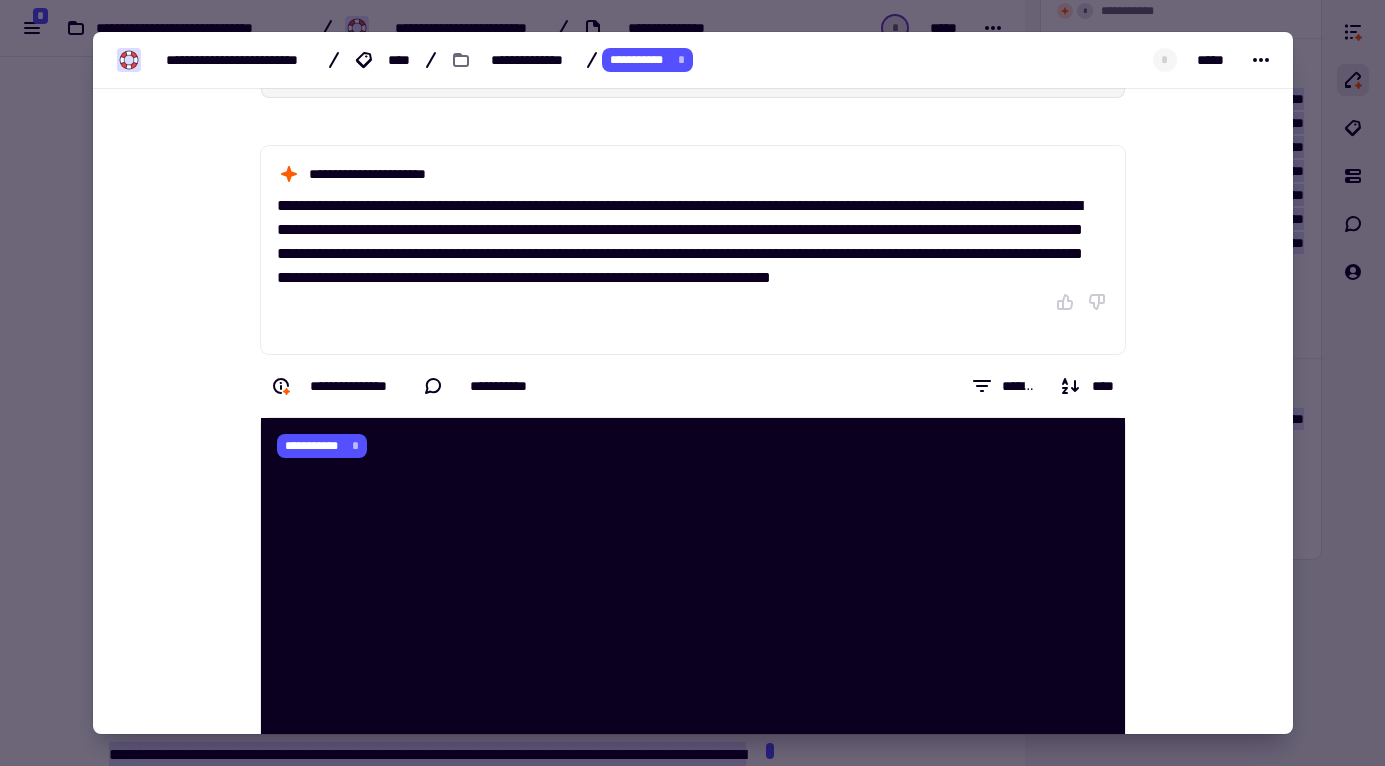 scroll, scrollTop: 0, scrollLeft: 0, axis: both 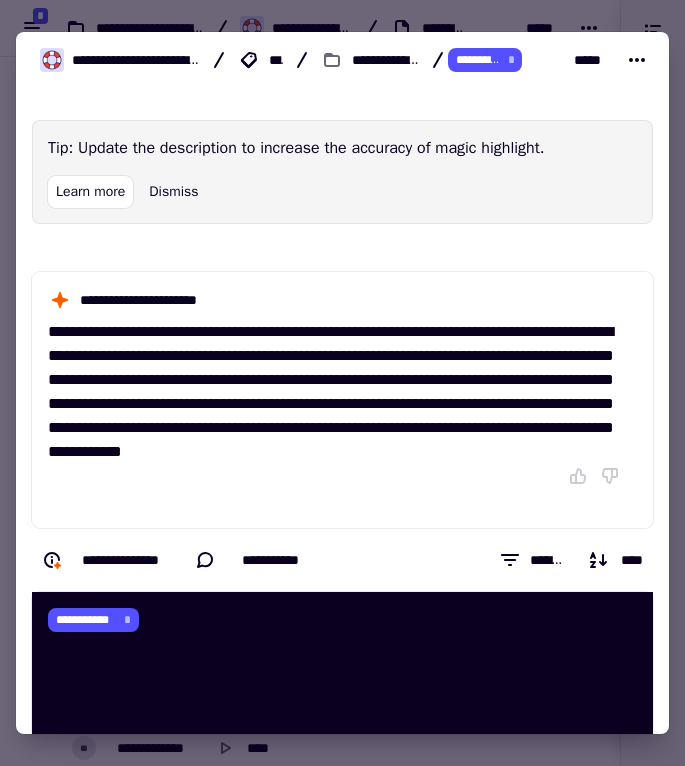 click at bounding box center [342, 383] 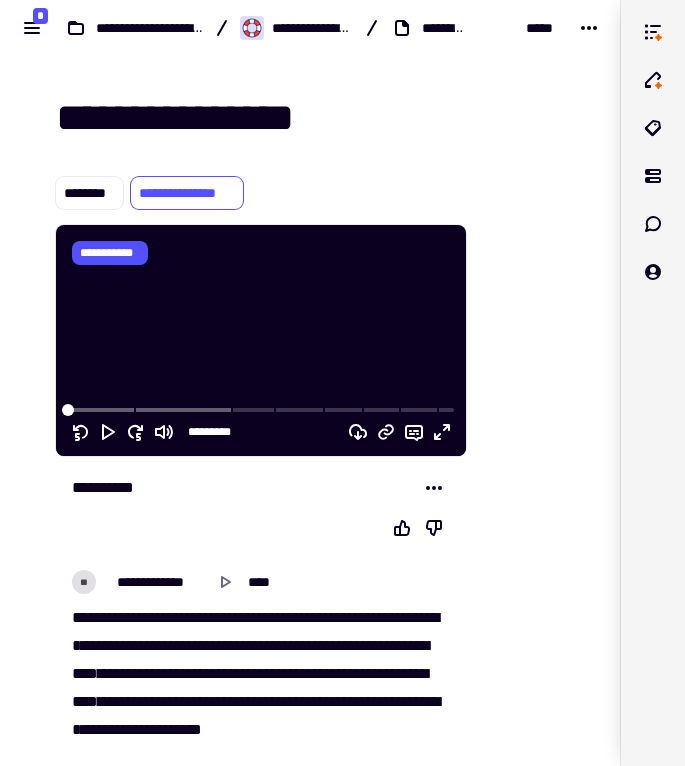 scroll, scrollTop: 0, scrollLeft: 0, axis: both 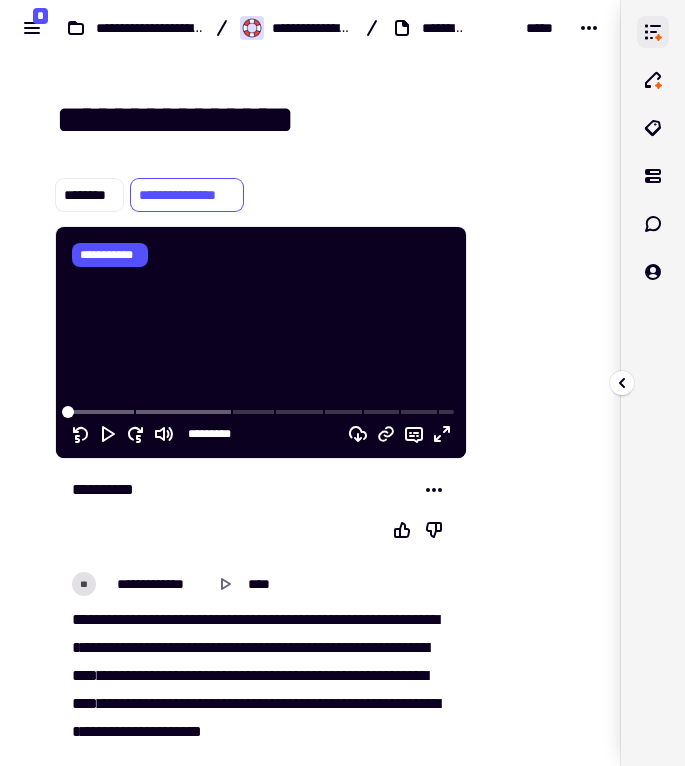 click 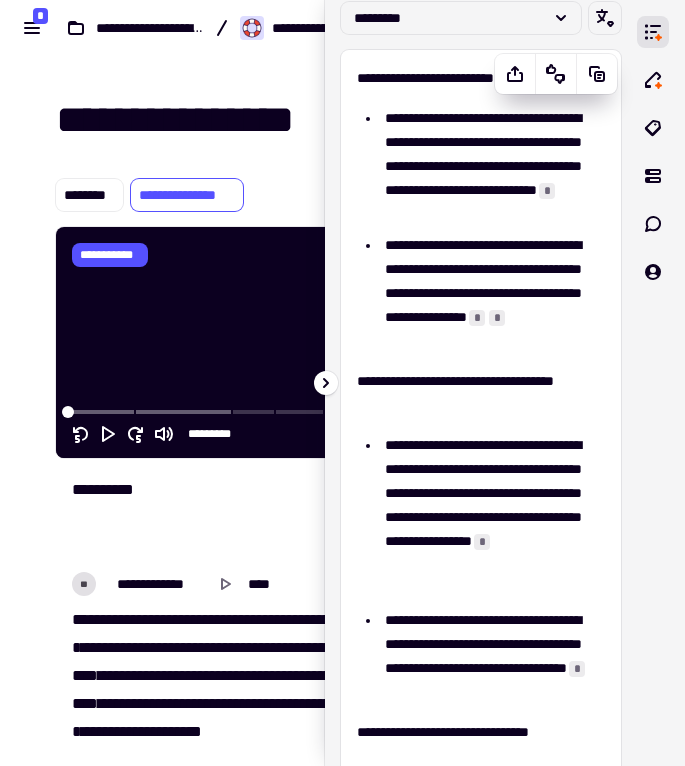 scroll, scrollTop: 0, scrollLeft: 0, axis: both 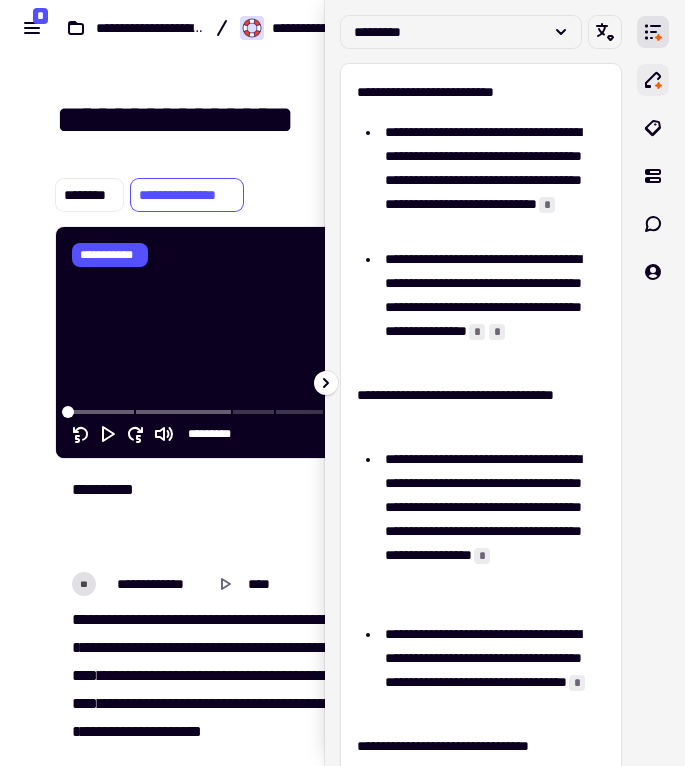 click 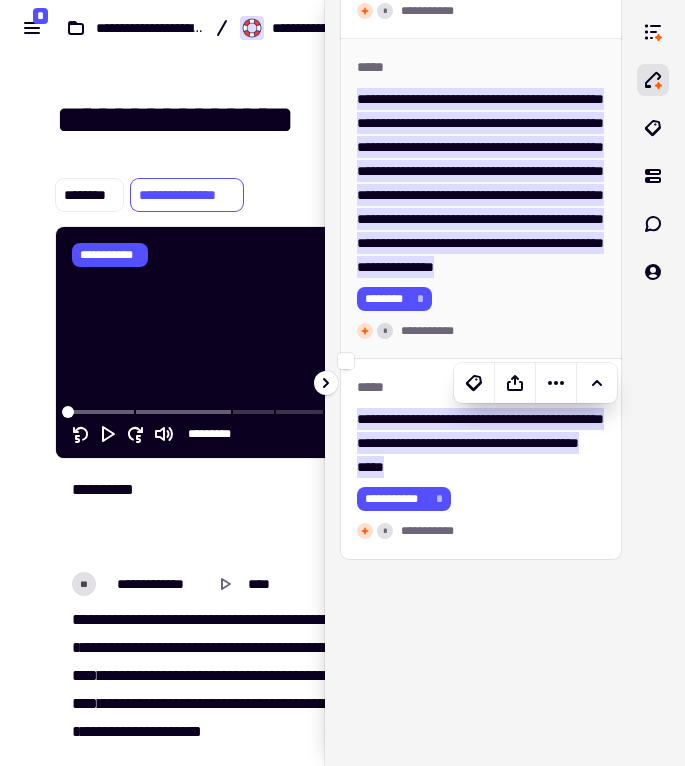 scroll, scrollTop: 3900, scrollLeft: 0, axis: vertical 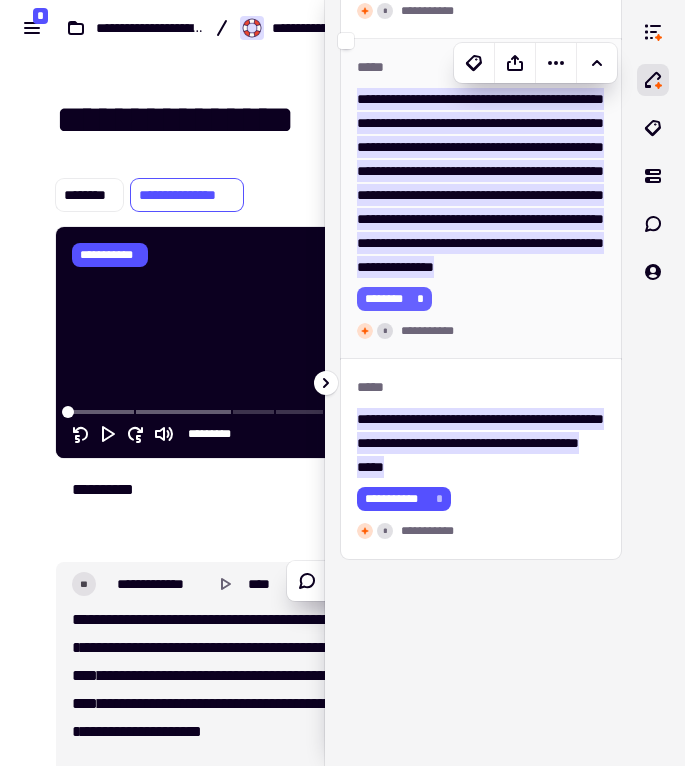 click on "*" at bounding box center (420, 299) 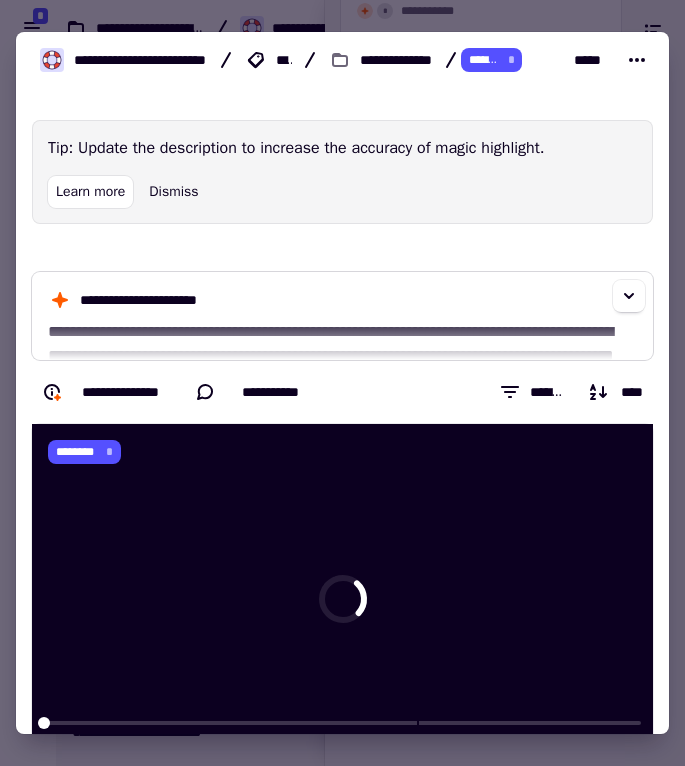 click on "**********" at bounding box center (335, 304) 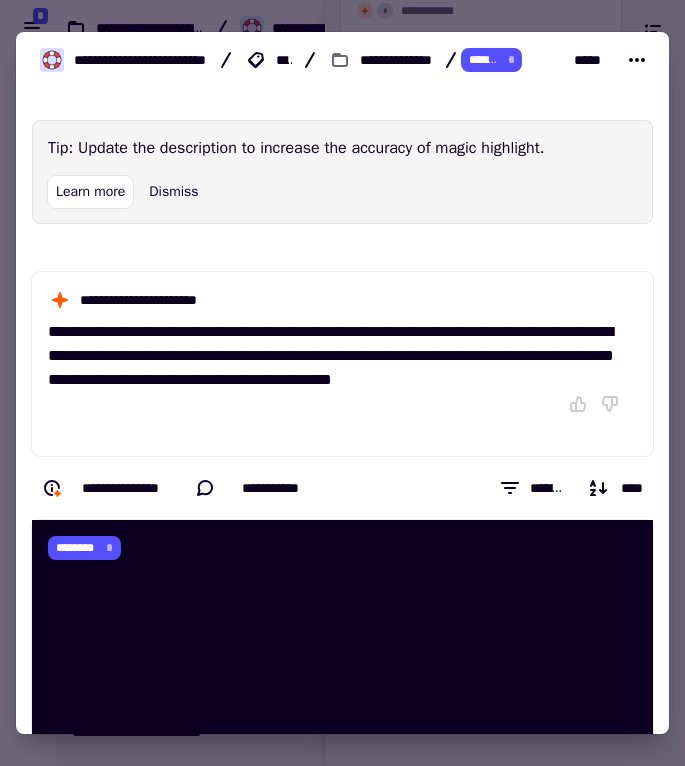 click at bounding box center (342, 383) 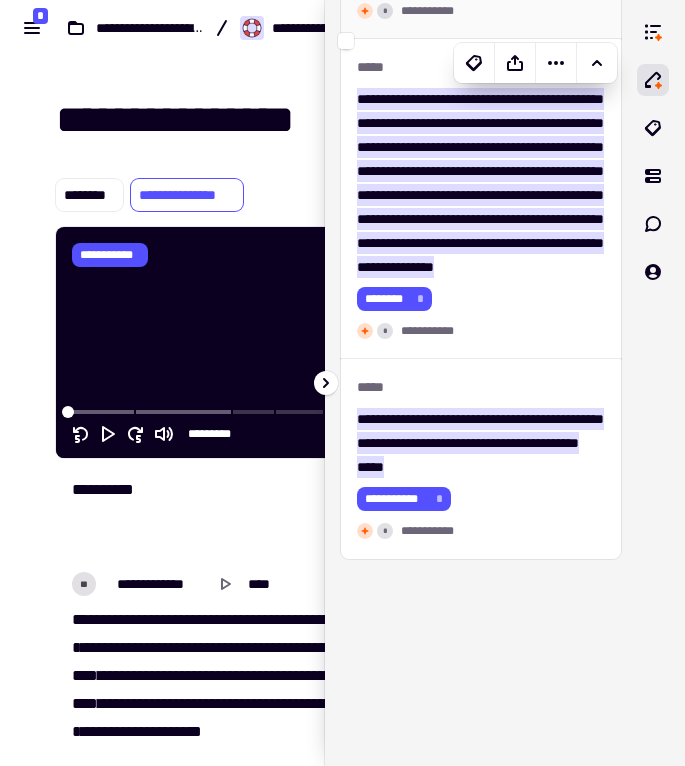 scroll, scrollTop: 3700, scrollLeft: 0, axis: vertical 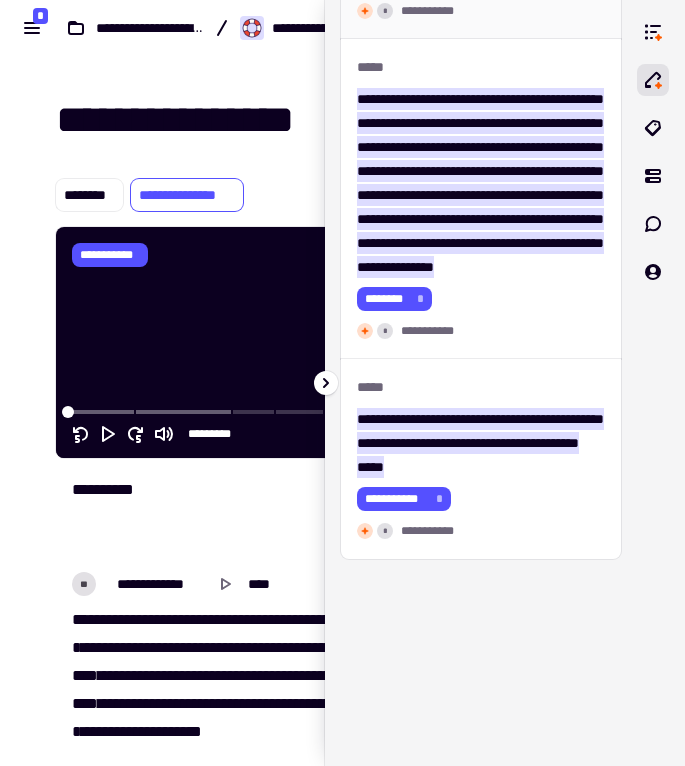 click on "******" at bounding box center [383, -21] 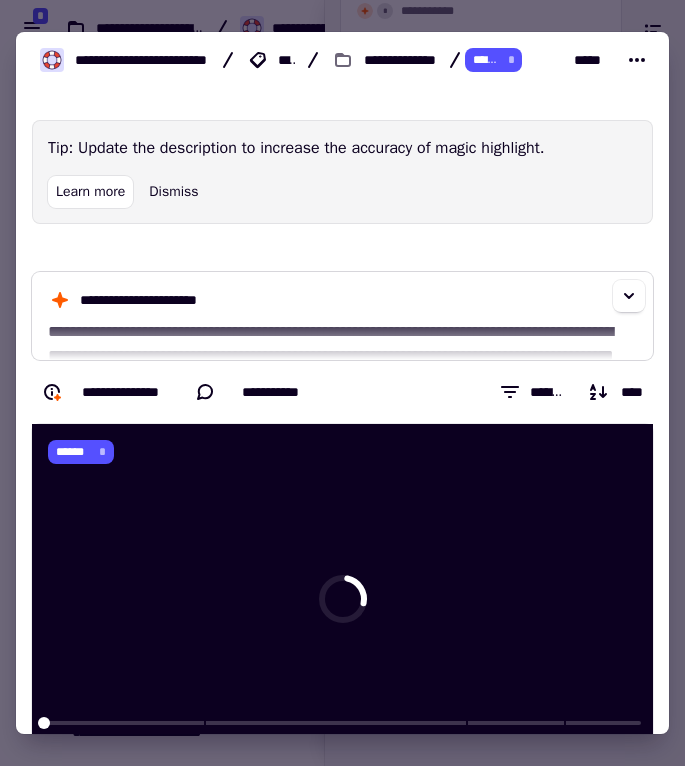 click on "**********" at bounding box center (335, 316) 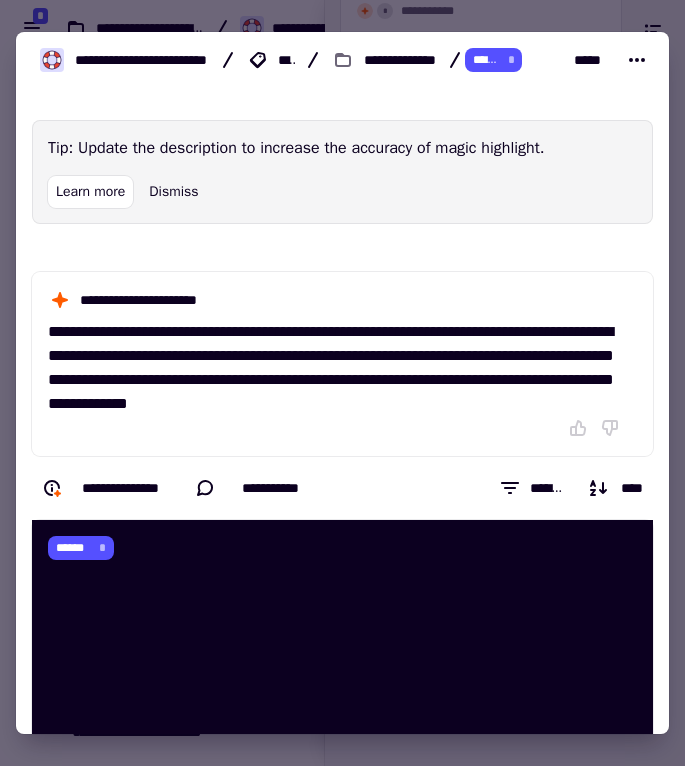 click at bounding box center [342, 383] 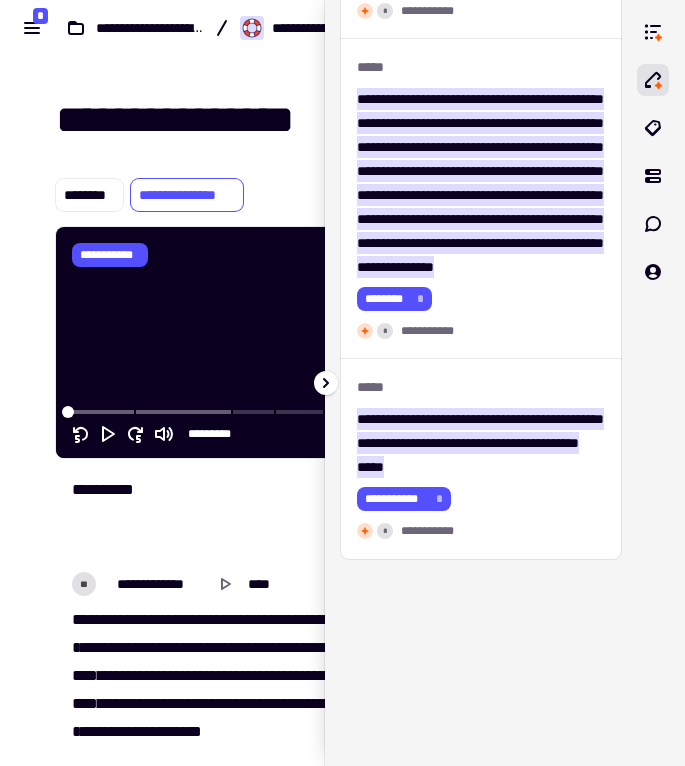 click on "********" at bounding box center (390, -245) 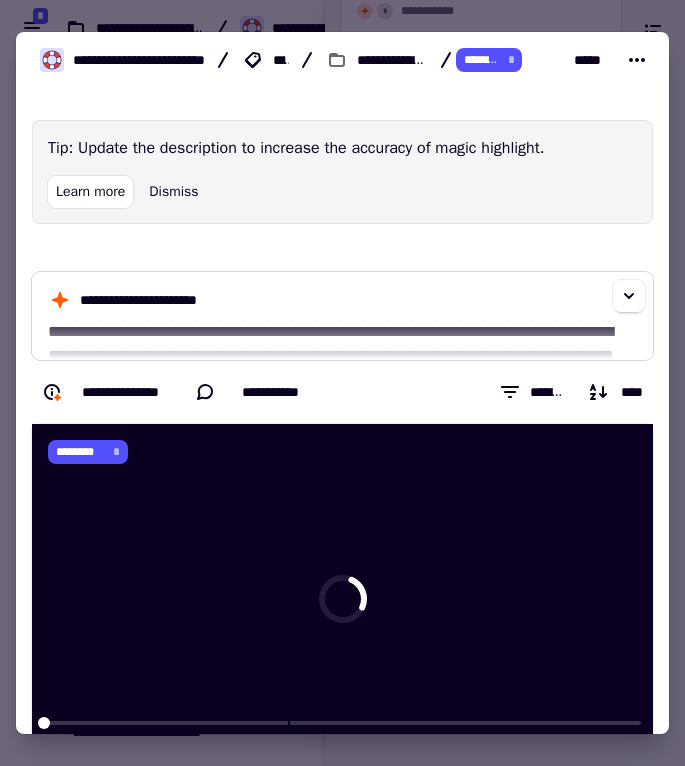 click on "**********" at bounding box center [335, 316] 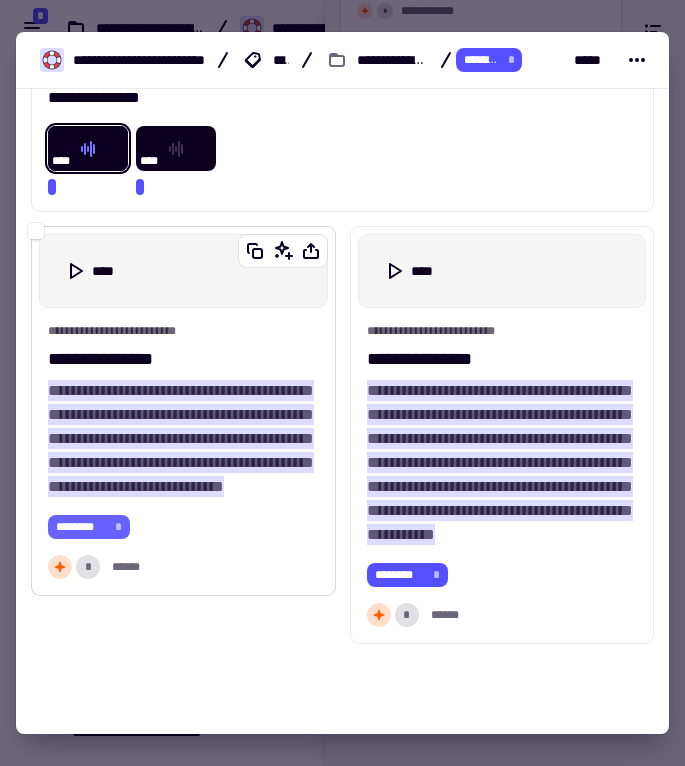 scroll, scrollTop: 800, scrollLeft: 0, axis: vertical 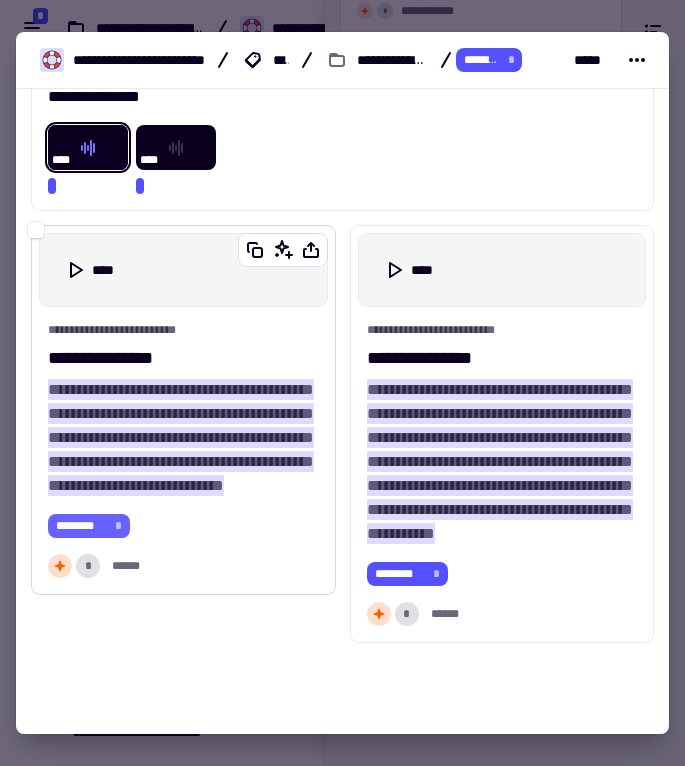 click on "********" at bounding box center (81, 526) 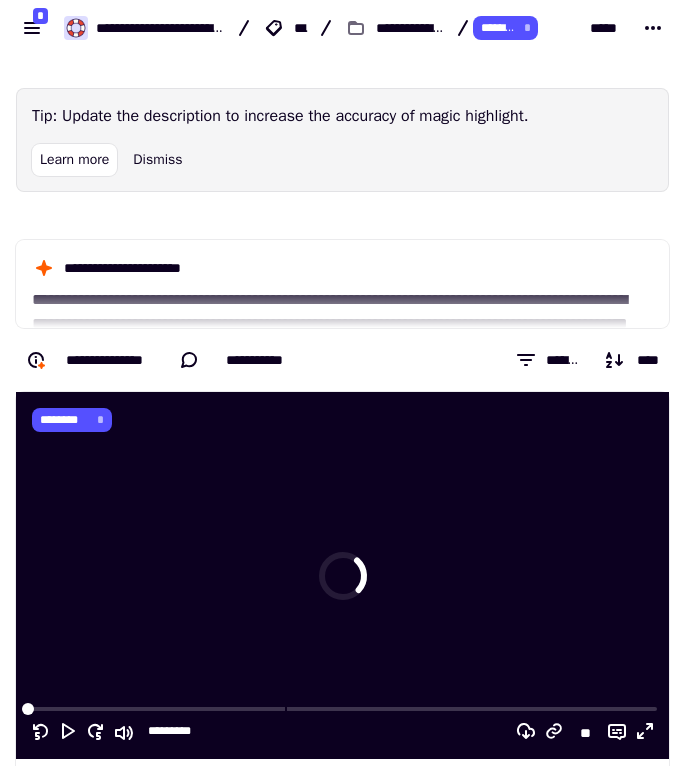 scroll, scrollTop: 700, scrollLeft: 0, axis: vertical 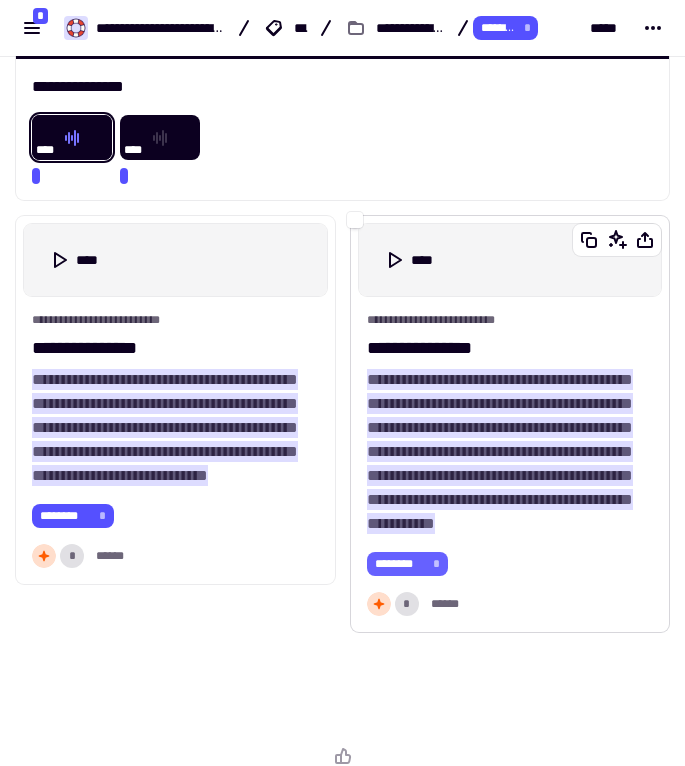 click on "********" at bounding box center [400, 564] 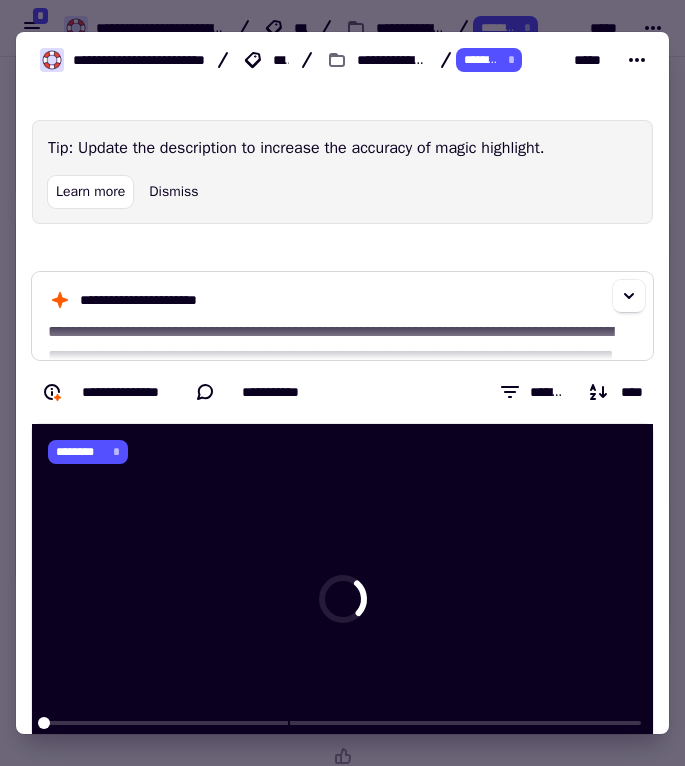 click on "**********" at bounding box center (335, 316) 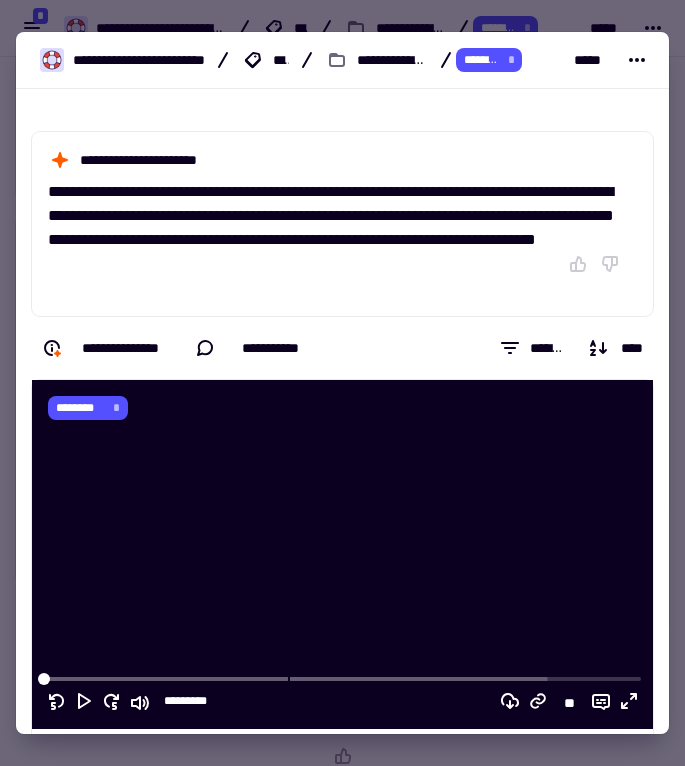 scroll, scrollTop: 500, scrollLeft: 0, axis: vertical 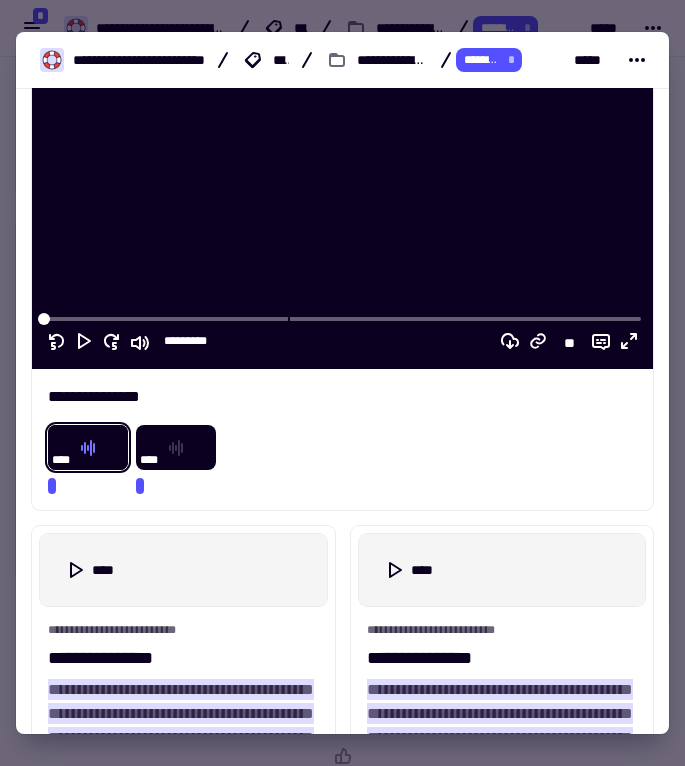 click at bounding box center (342, 383) 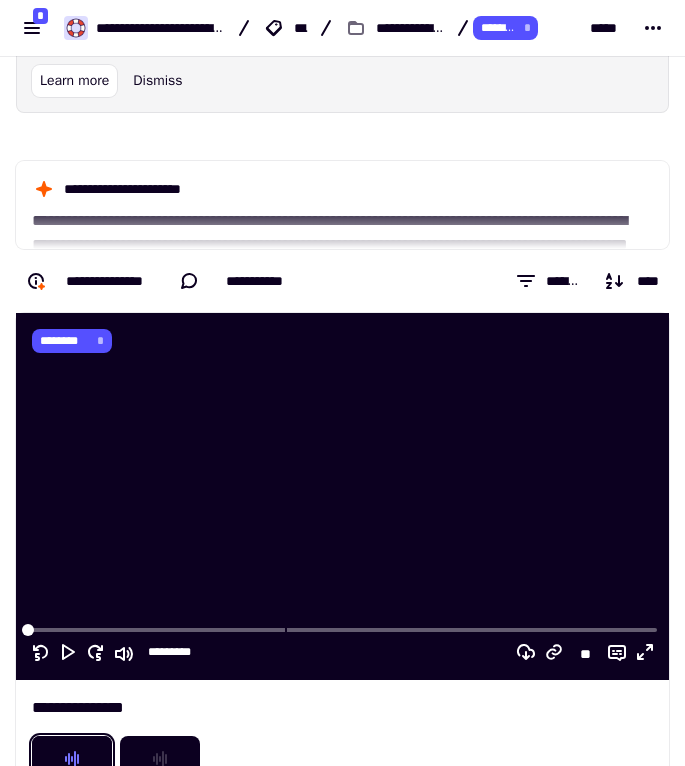 scroll, scrollTop: 0, scrollLeft: 0, axis: both 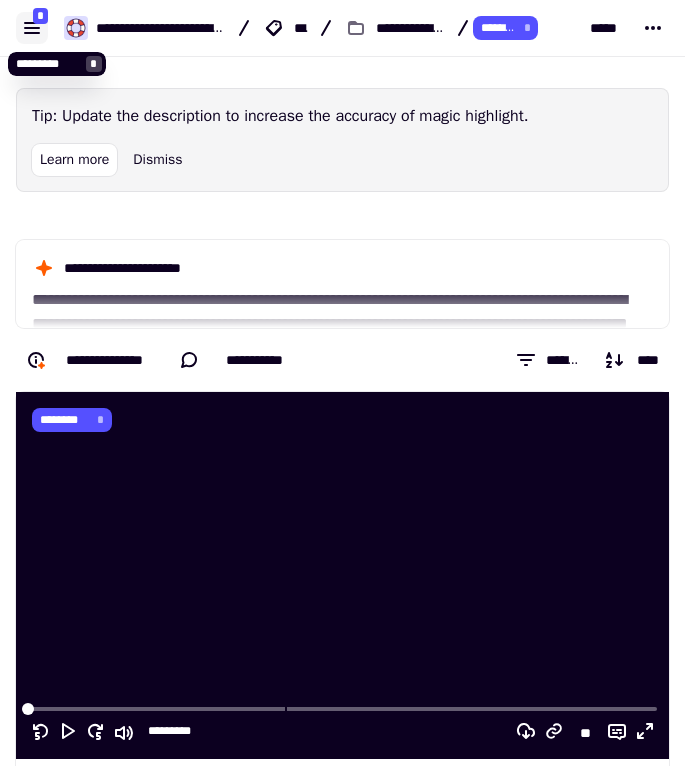 click 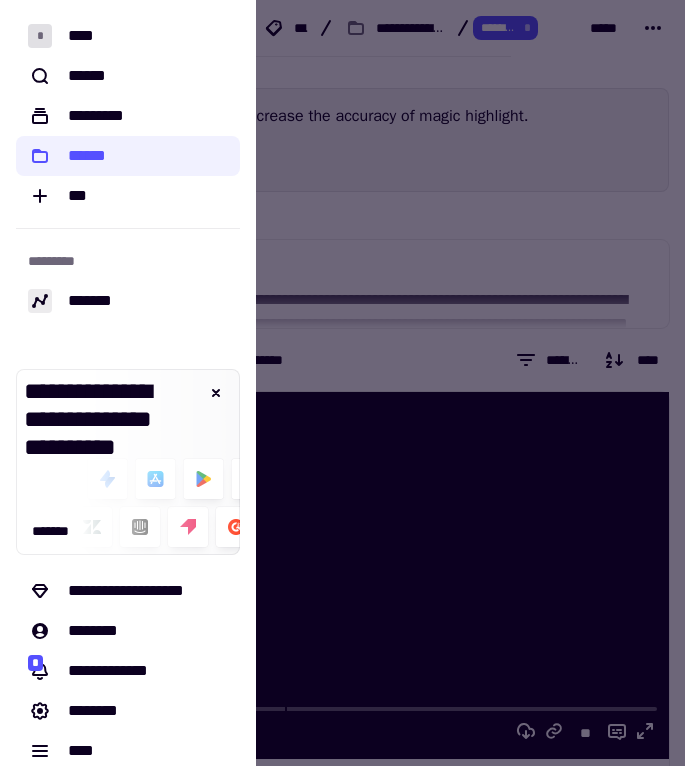 click at bounding box center [342, 383] 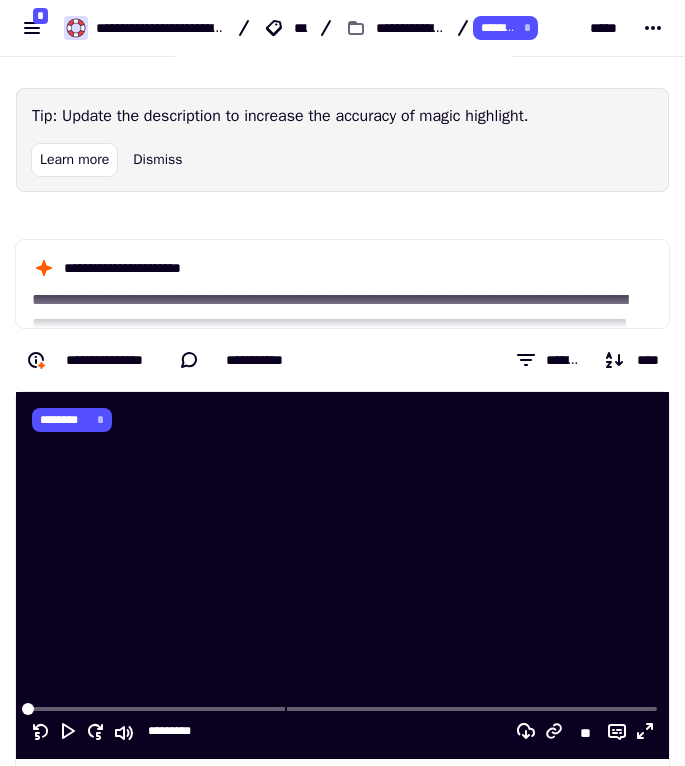 click on "********" at bounding box center (498, 28) 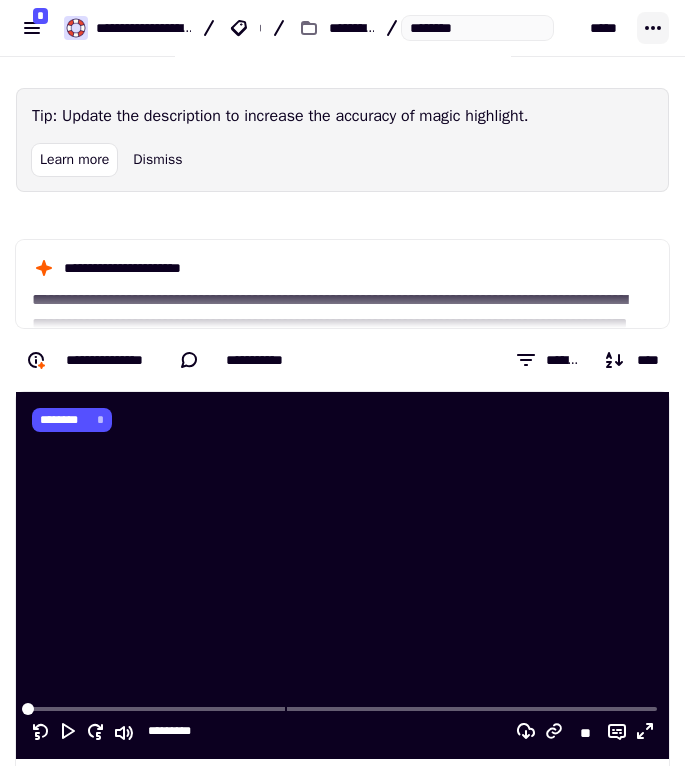 click 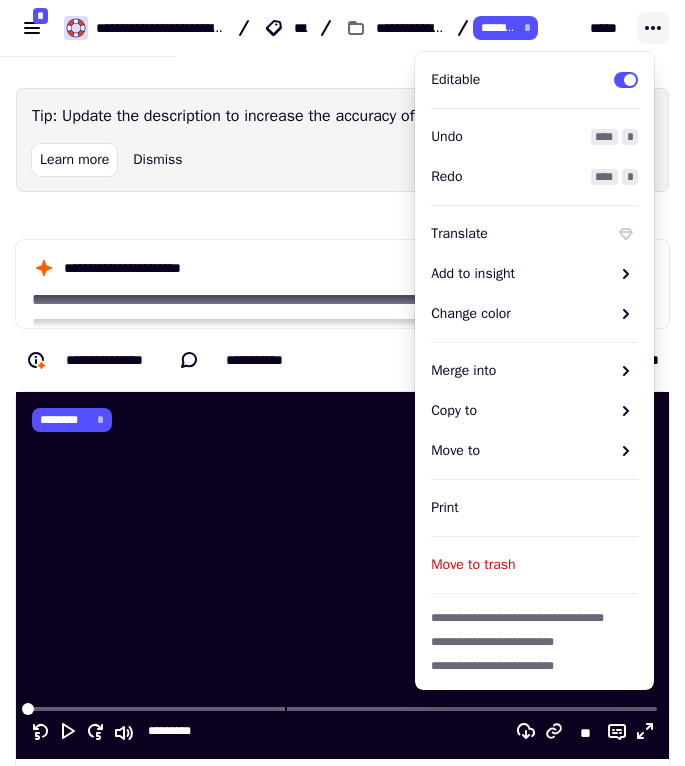 click 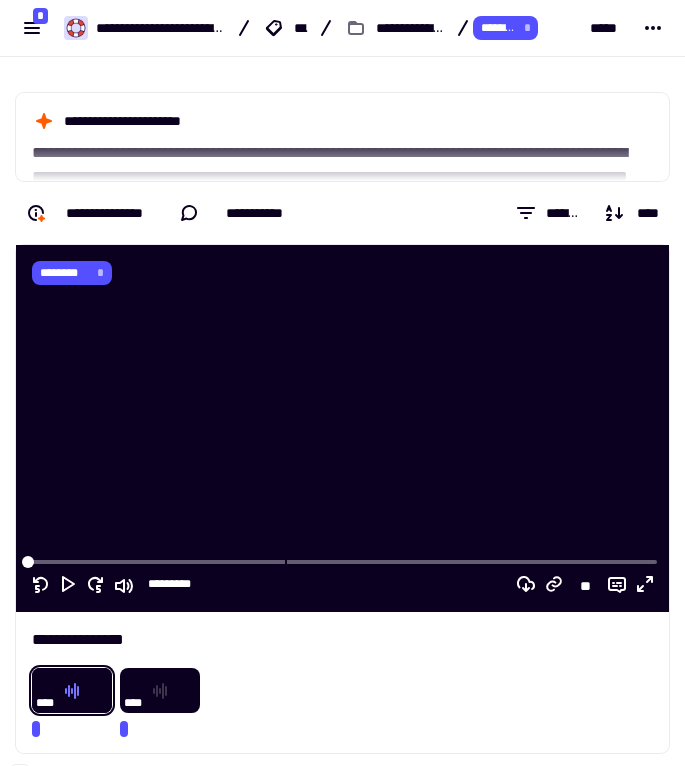 scroll, scrollTop: 102, scrollLeft: 0, axis: vertical 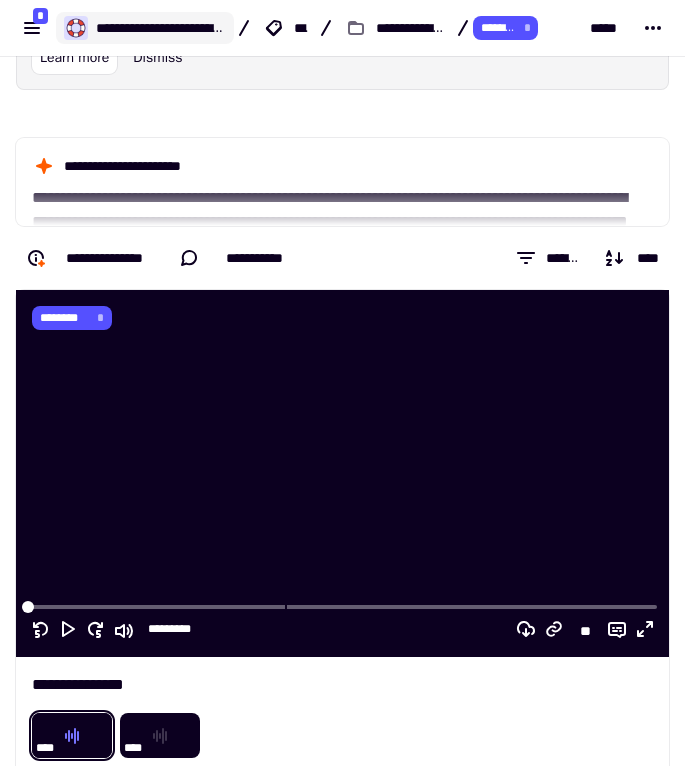 click on "**********" 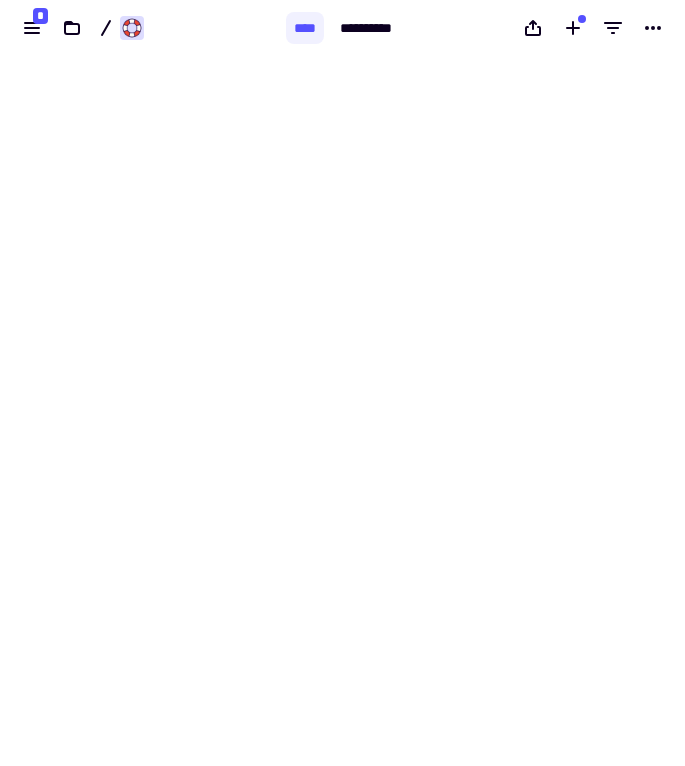 scroll, scrollTop: 0, scrollLeft: 0, axis: both 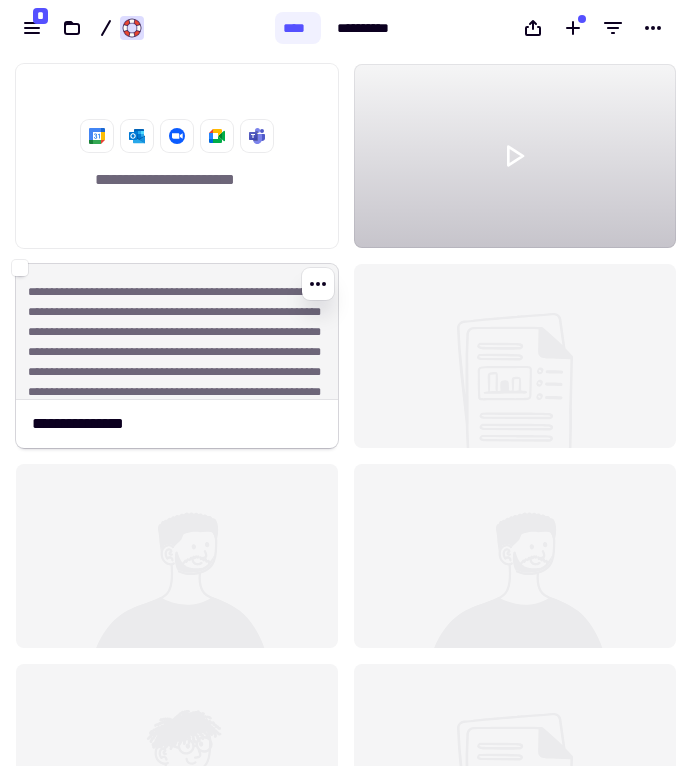 click on "**********" 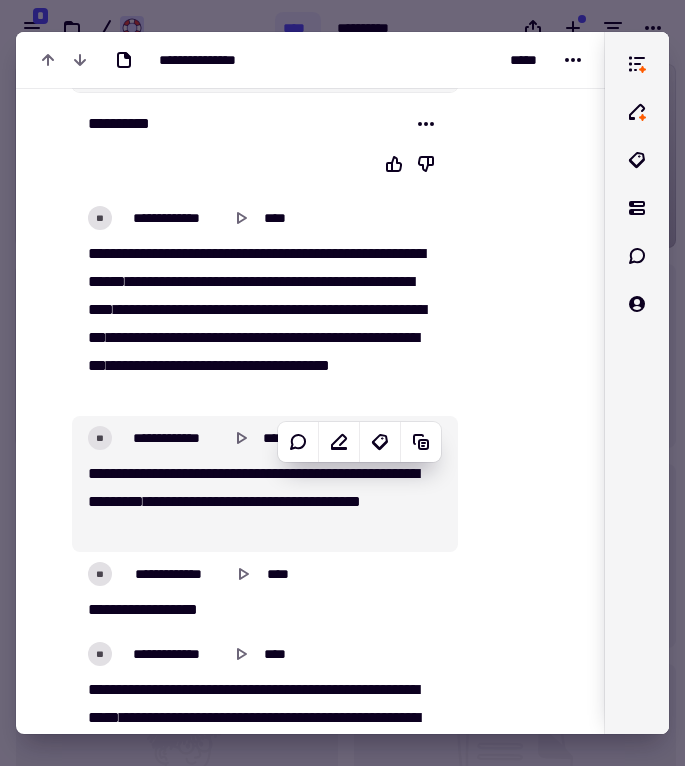 scroll, scrollTop: 0, scrollLeft: 0, axis: both 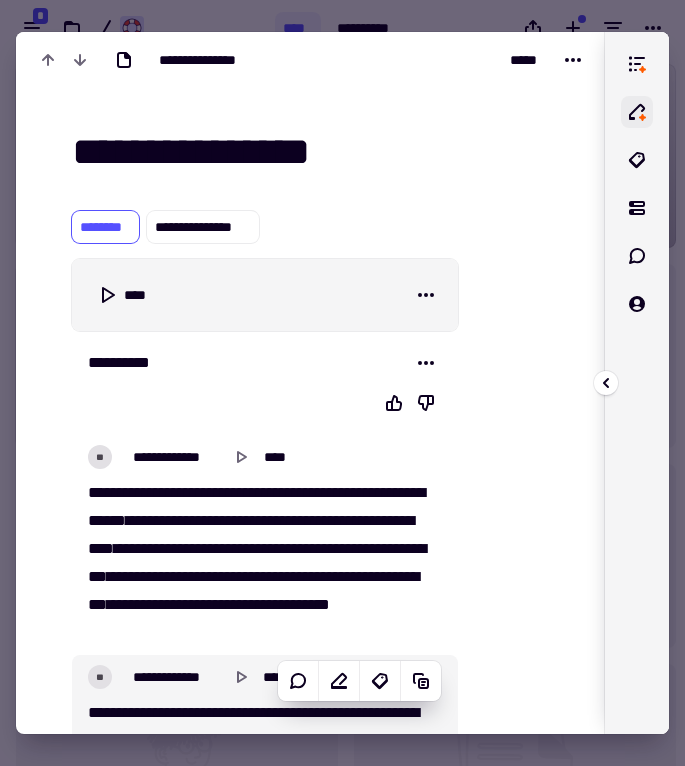 click 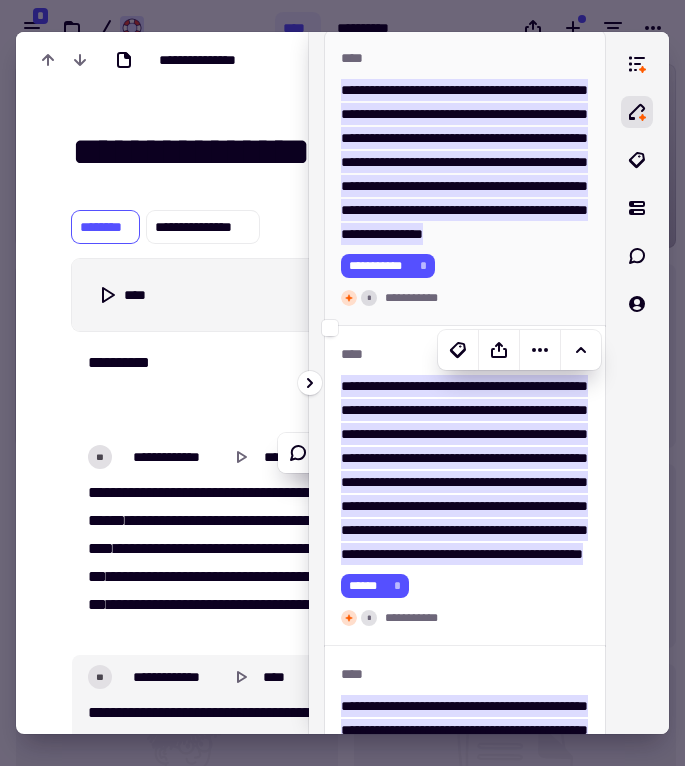 scroll, scrollTop: 100, scrollLeft: 0, axis: vertical 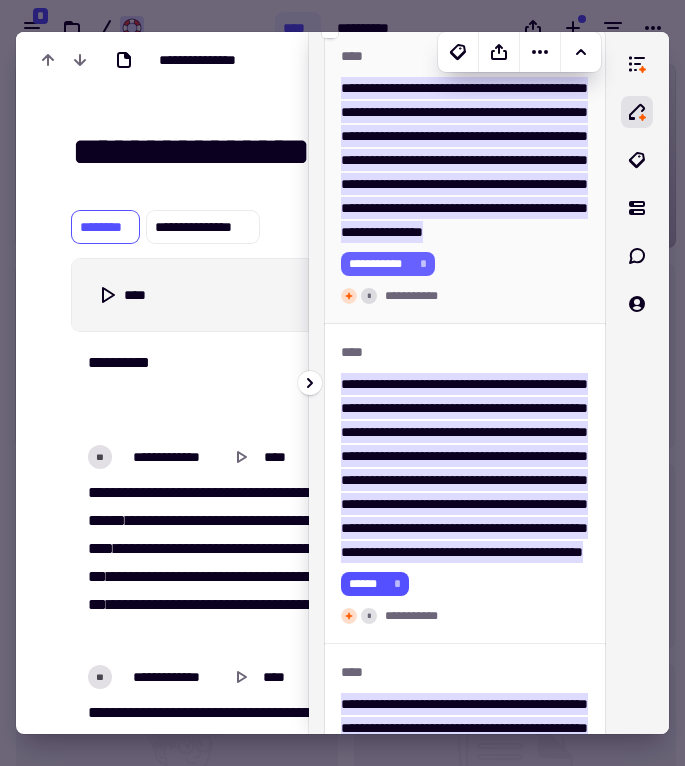 click on "**********" at bounding box center (380, 264) 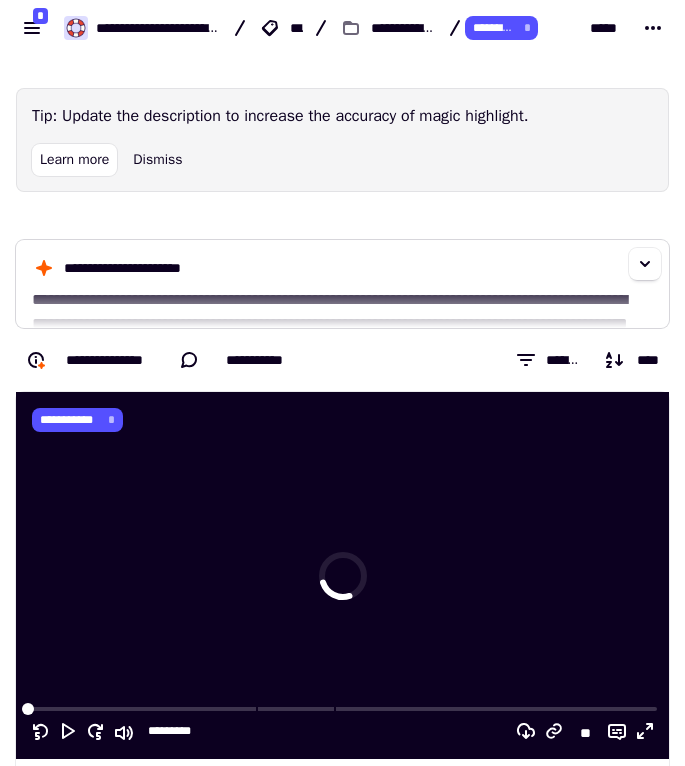 click on "**********" at bounding box center (335, 284) 